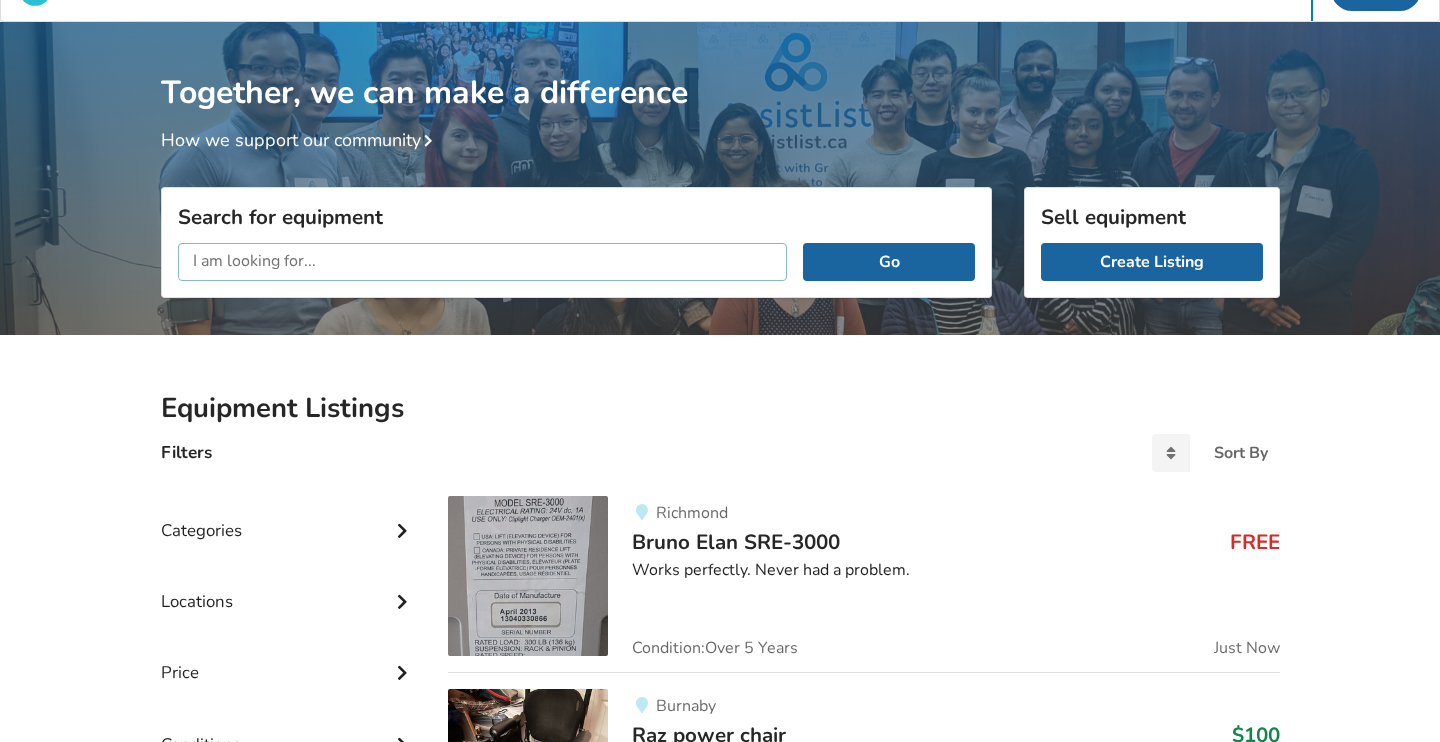 scroll, scrollTop: 0, scrollLeft: 0, axis: both 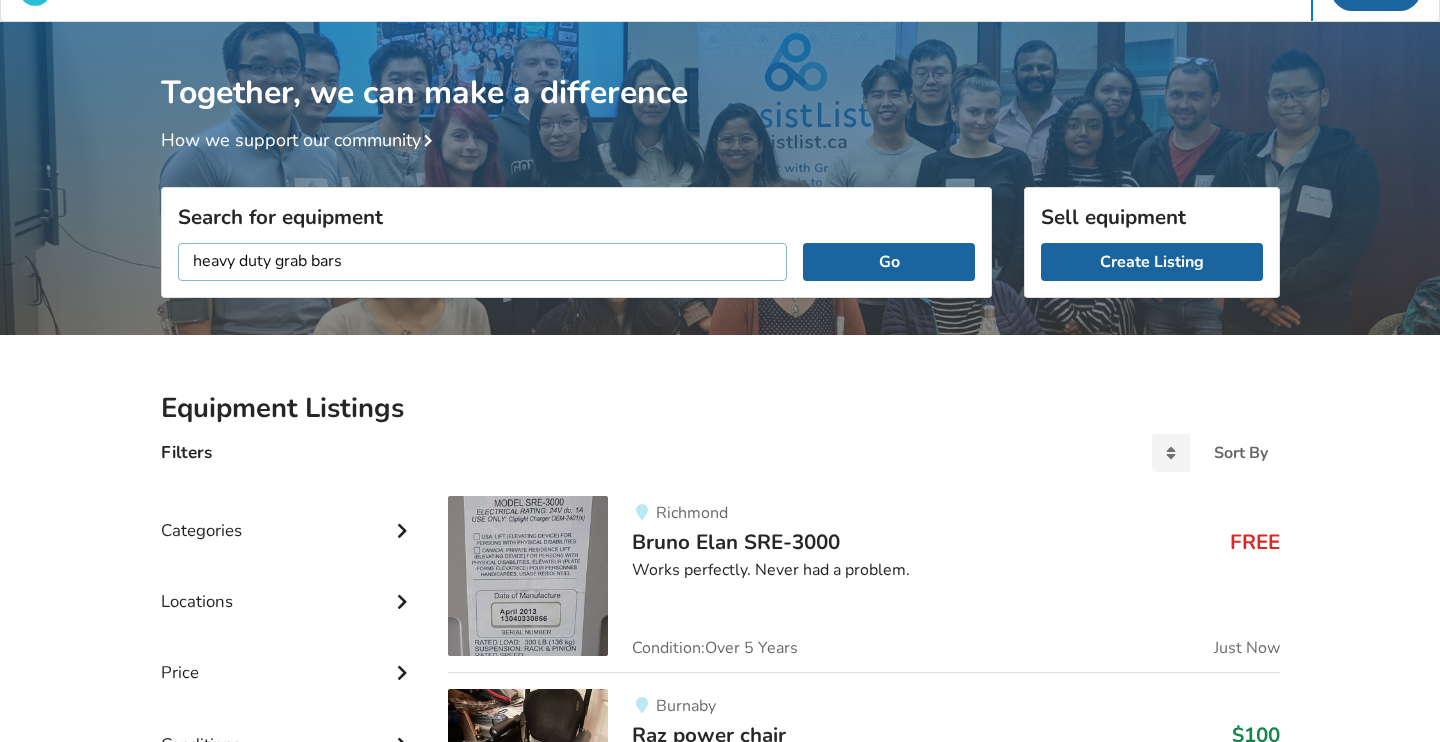 click on "Go" at bounding box center [888, 262] 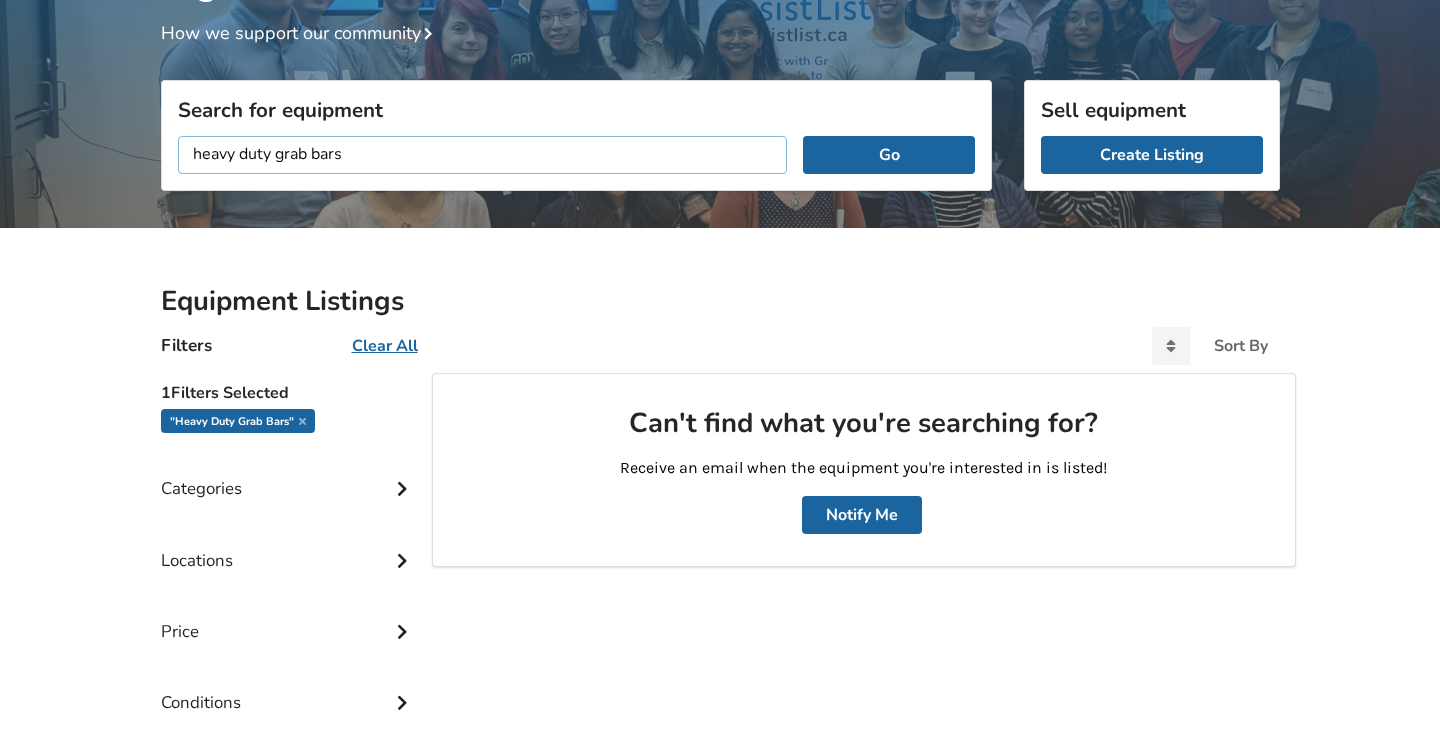 scroll, scrollTop: 150, scrollLeft: 0, axis: vertical 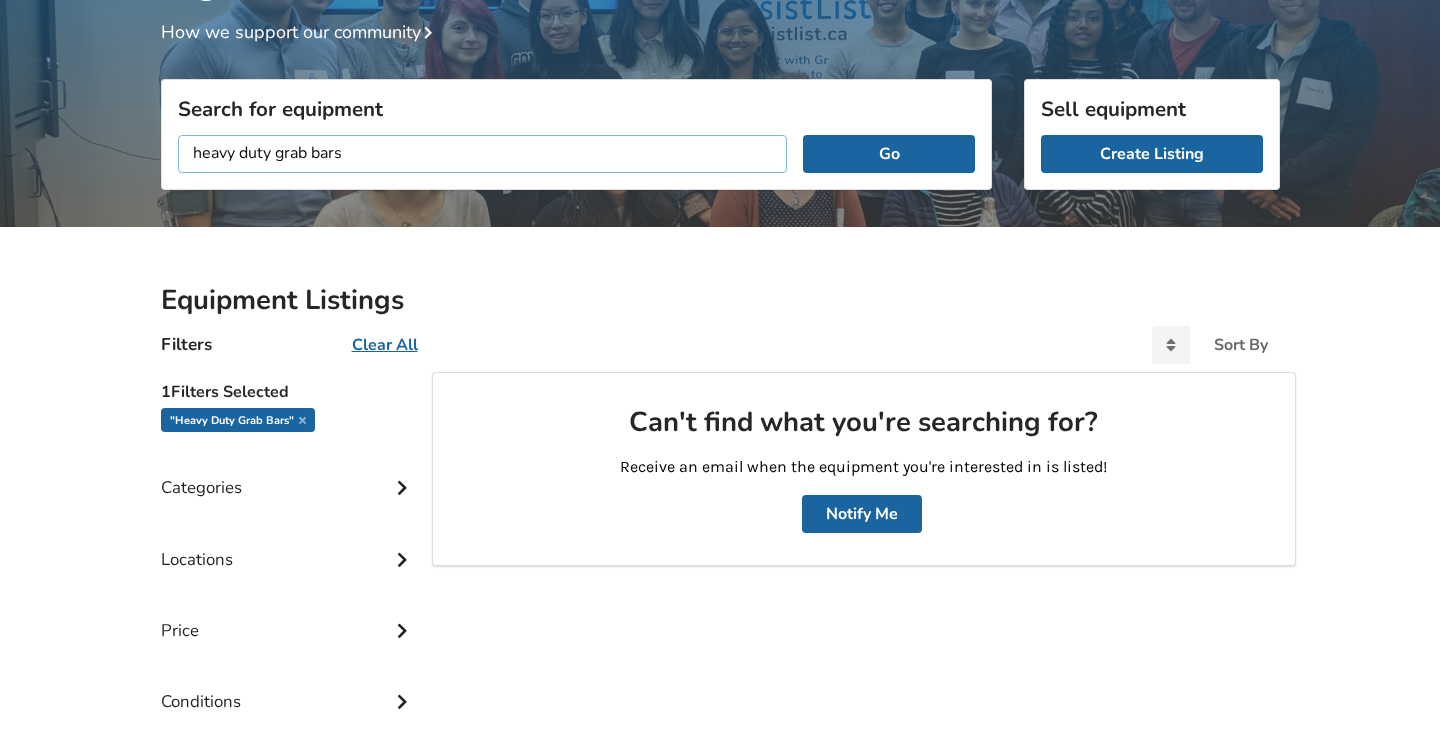 click on "heavy duty grab bars" at bounding box center (483, 154) 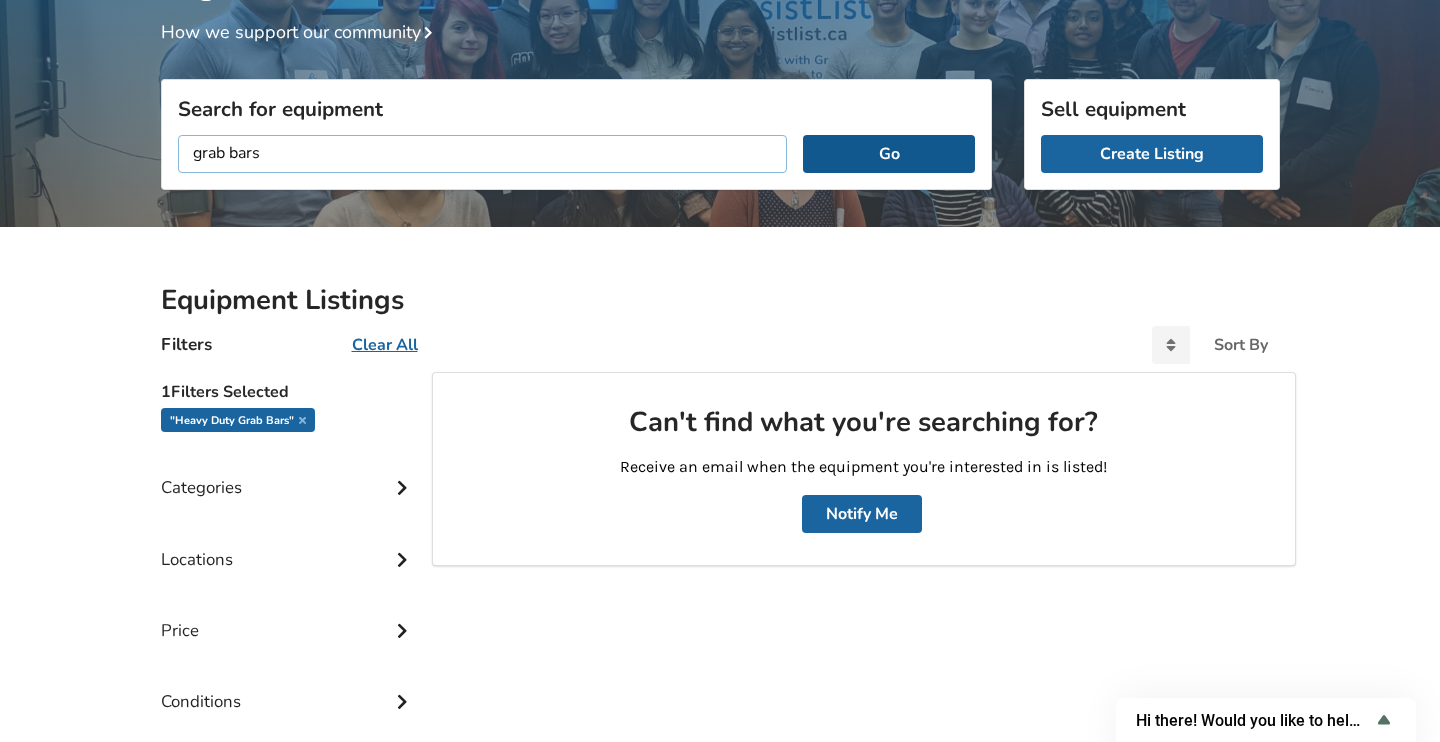 type on "grab bars" 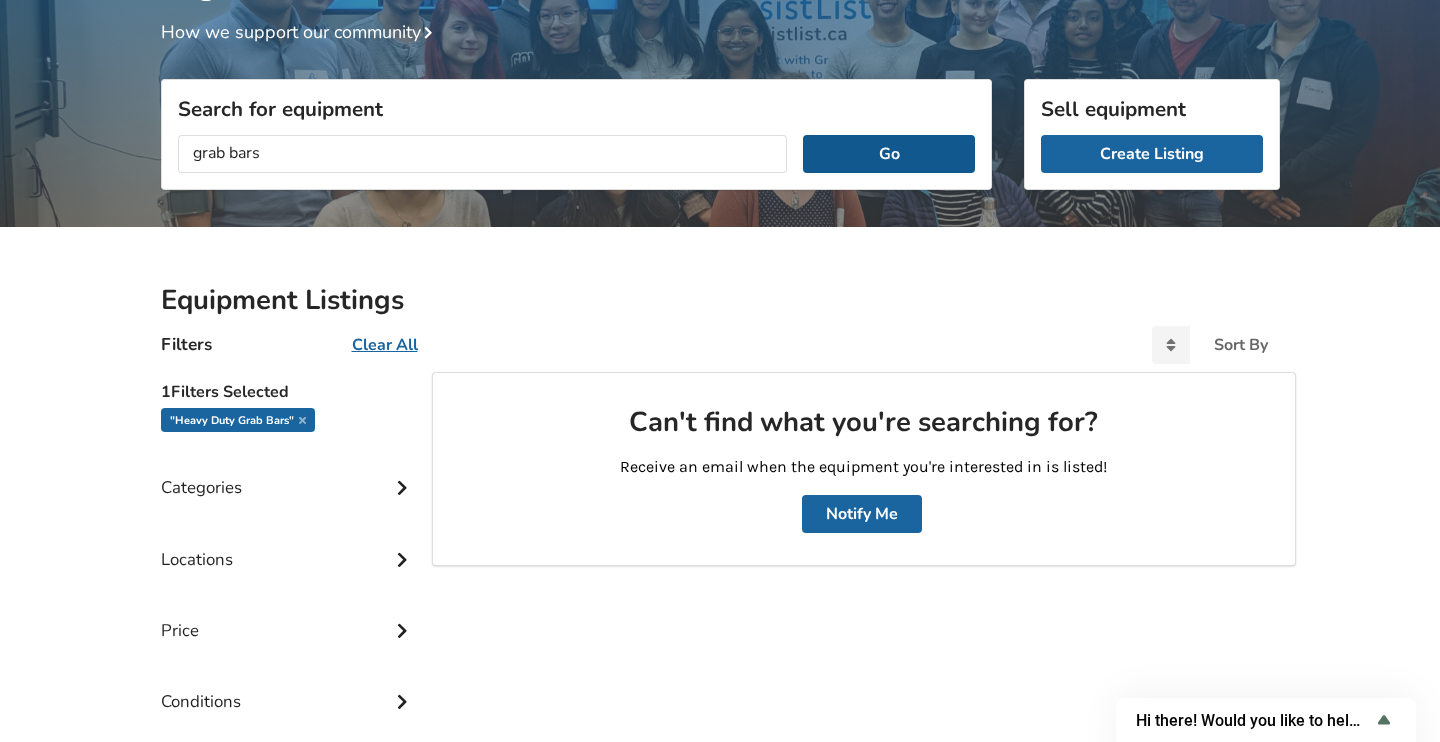 click on "Go" at bounding box center [888, 154] 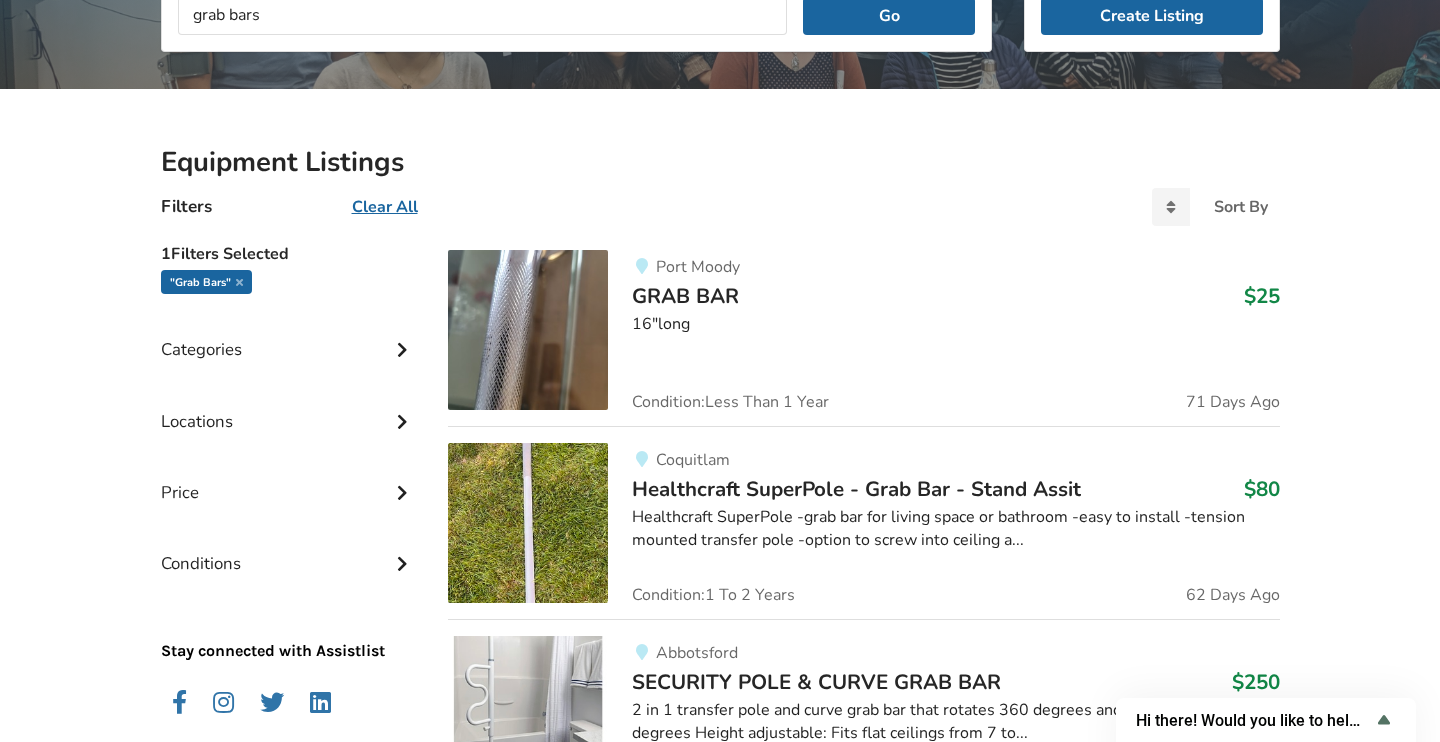 scroll, scrollTop: 288, scrollLeft: 0, axis: vertical 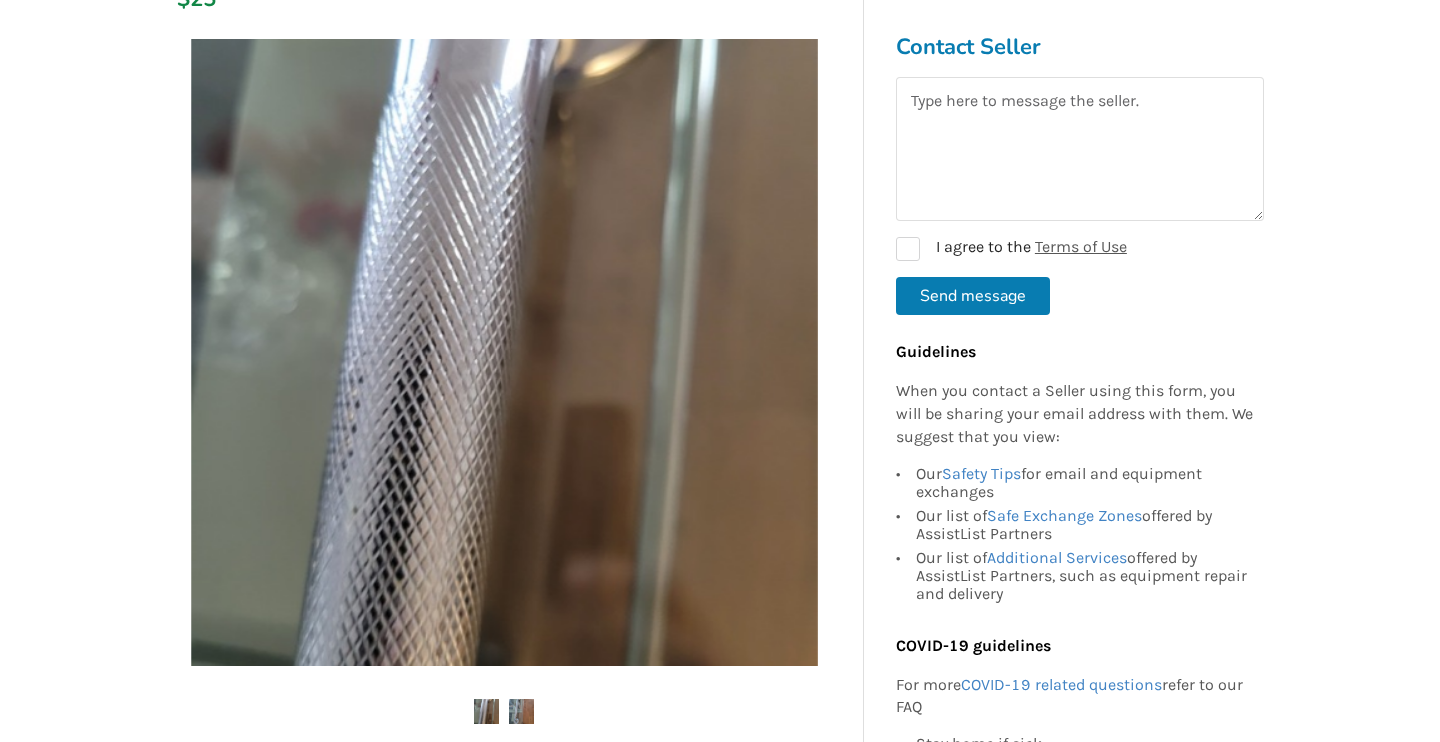 click at bounding box center (486, 711) 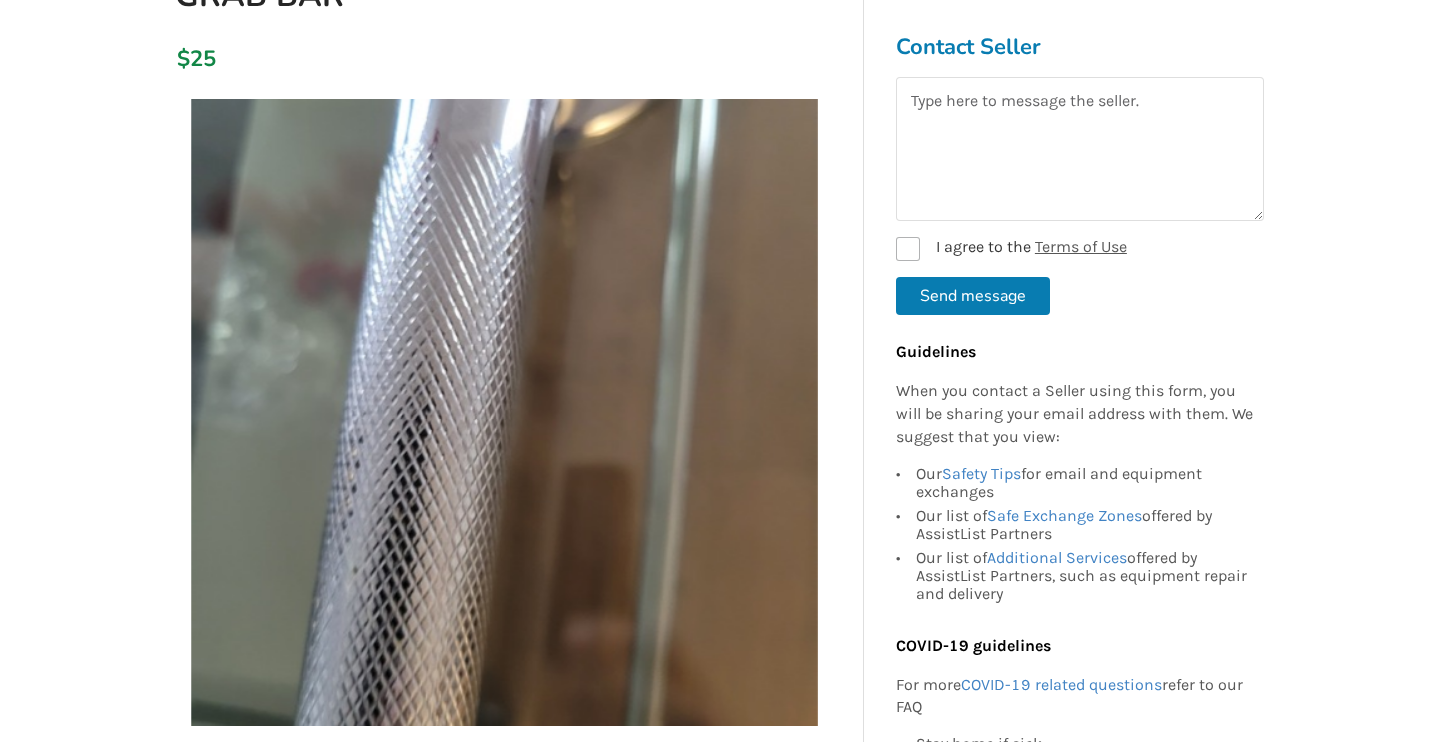 scroll, scrollTop: 228, scrollLeft: 0, axis: vertical 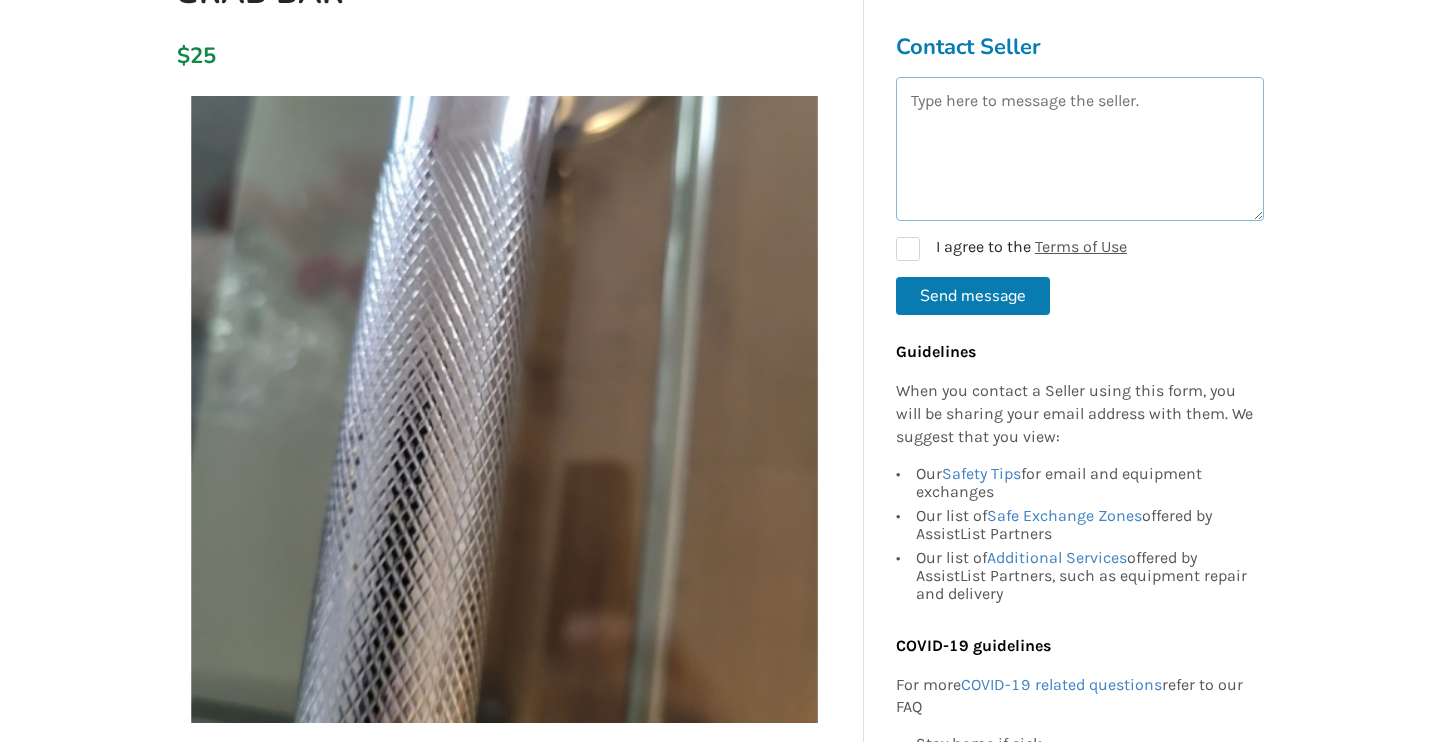 click at bounding box center [1080, 149] 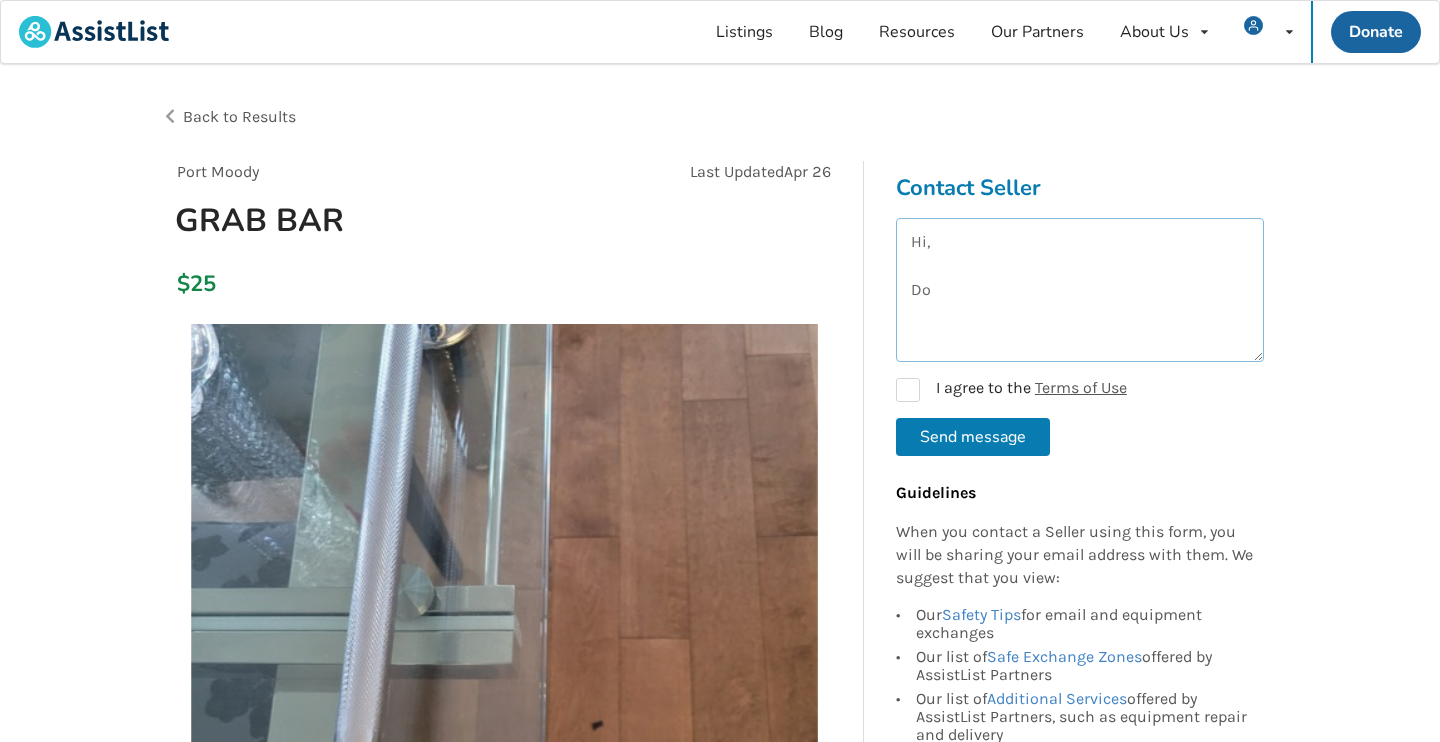 scroll, scrollTop: 0, scrollLeft: 0, axis: both 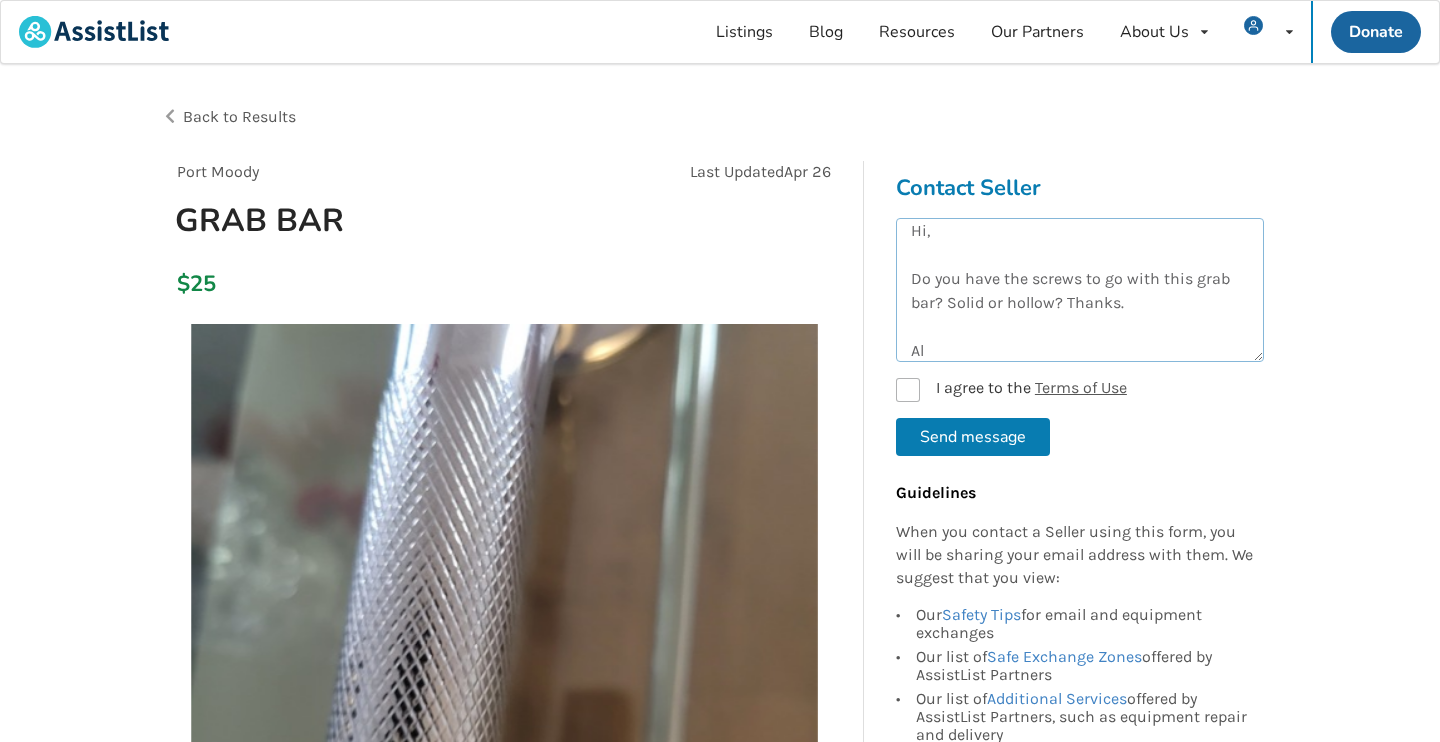 type on "Hi,
Do you have the screws to go with this grab bar? Solid or hollow? Thanks.
Al" 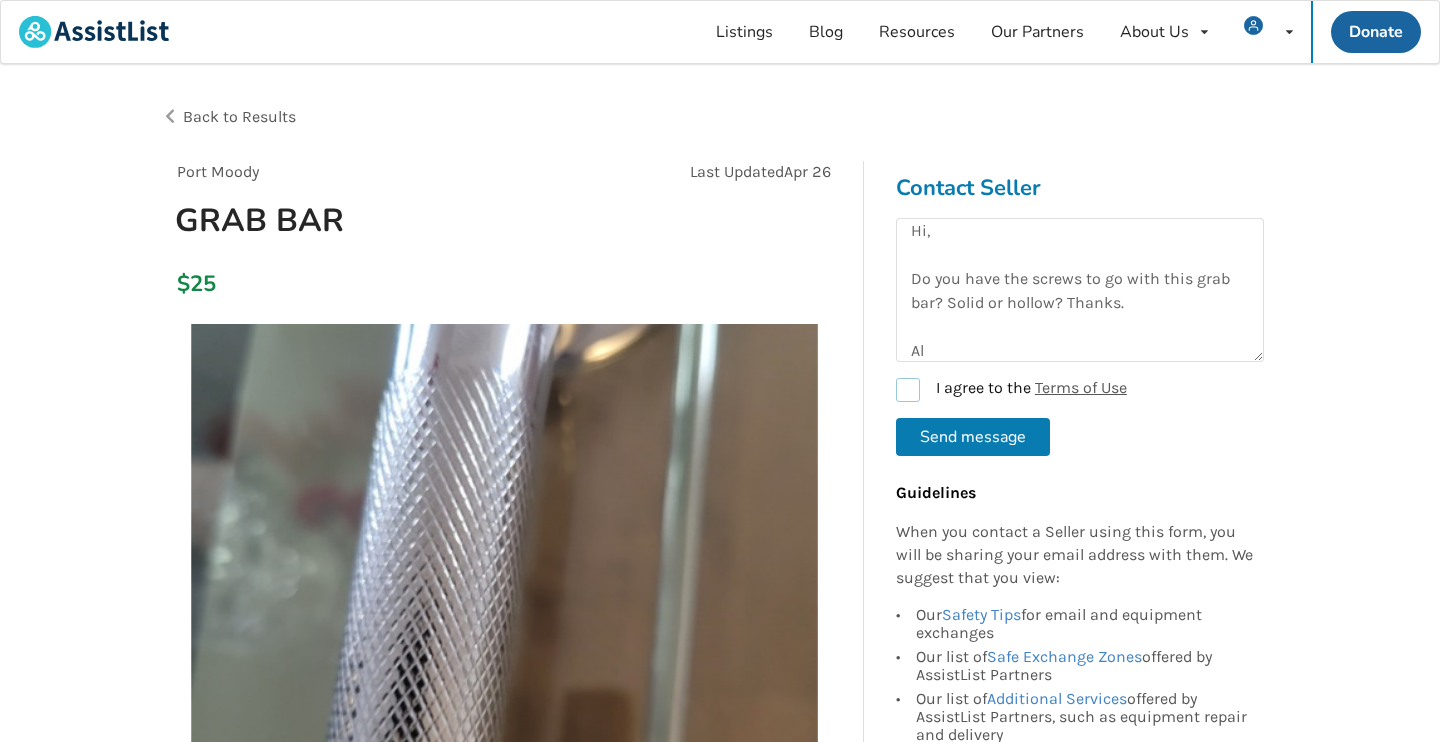 click on "I agree to the   Terms of Use" at bounding box center (1011, 390) 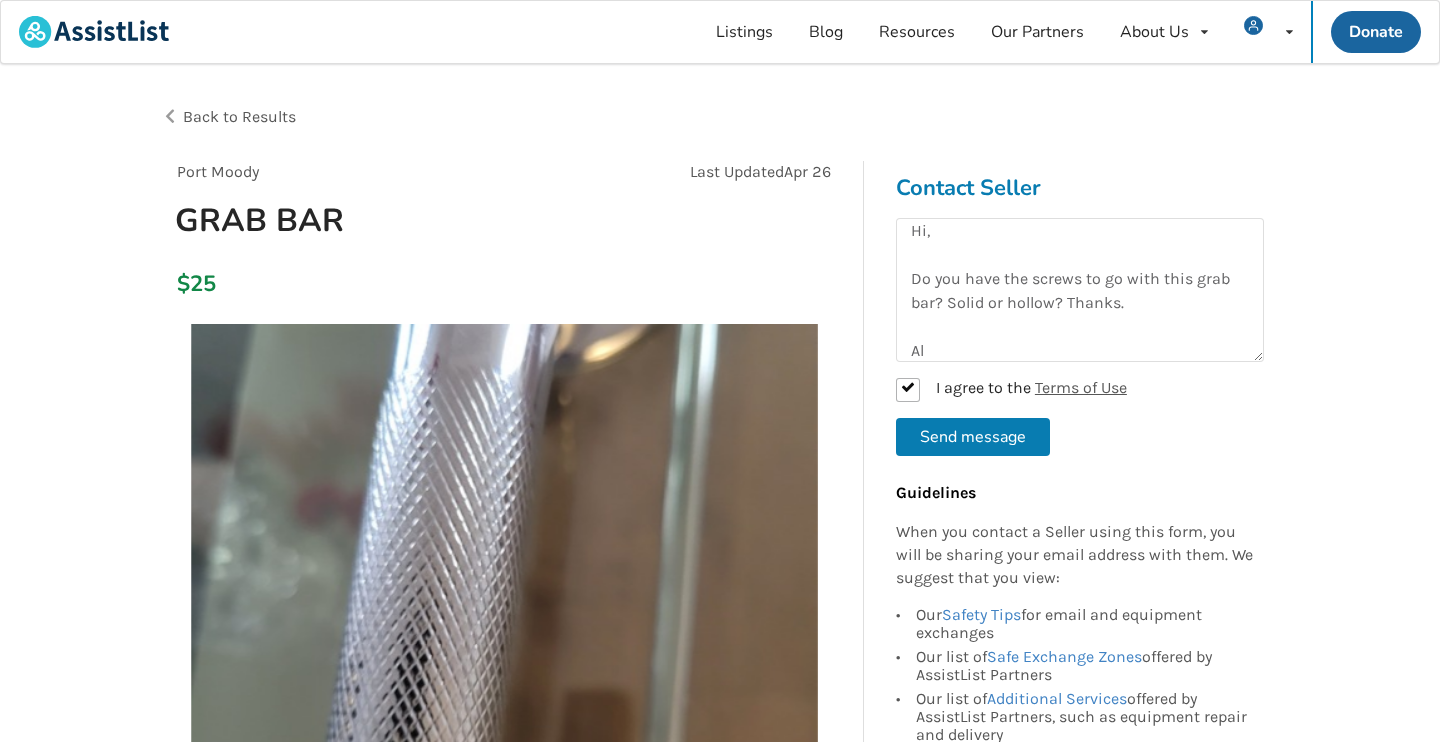 click on "Send message" at bounding box center [973, 437] 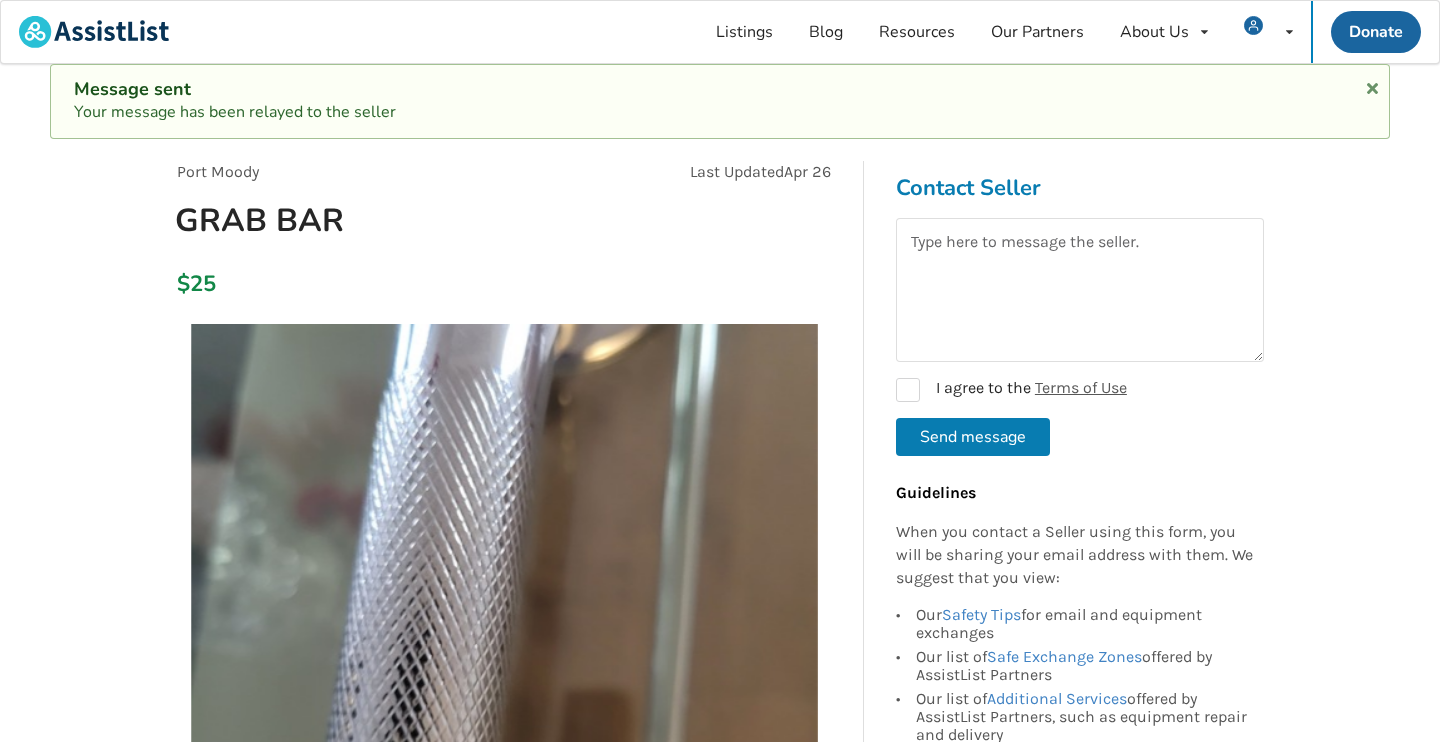scroll, scrollTop: 0, scrollLeft: 0, axis: both 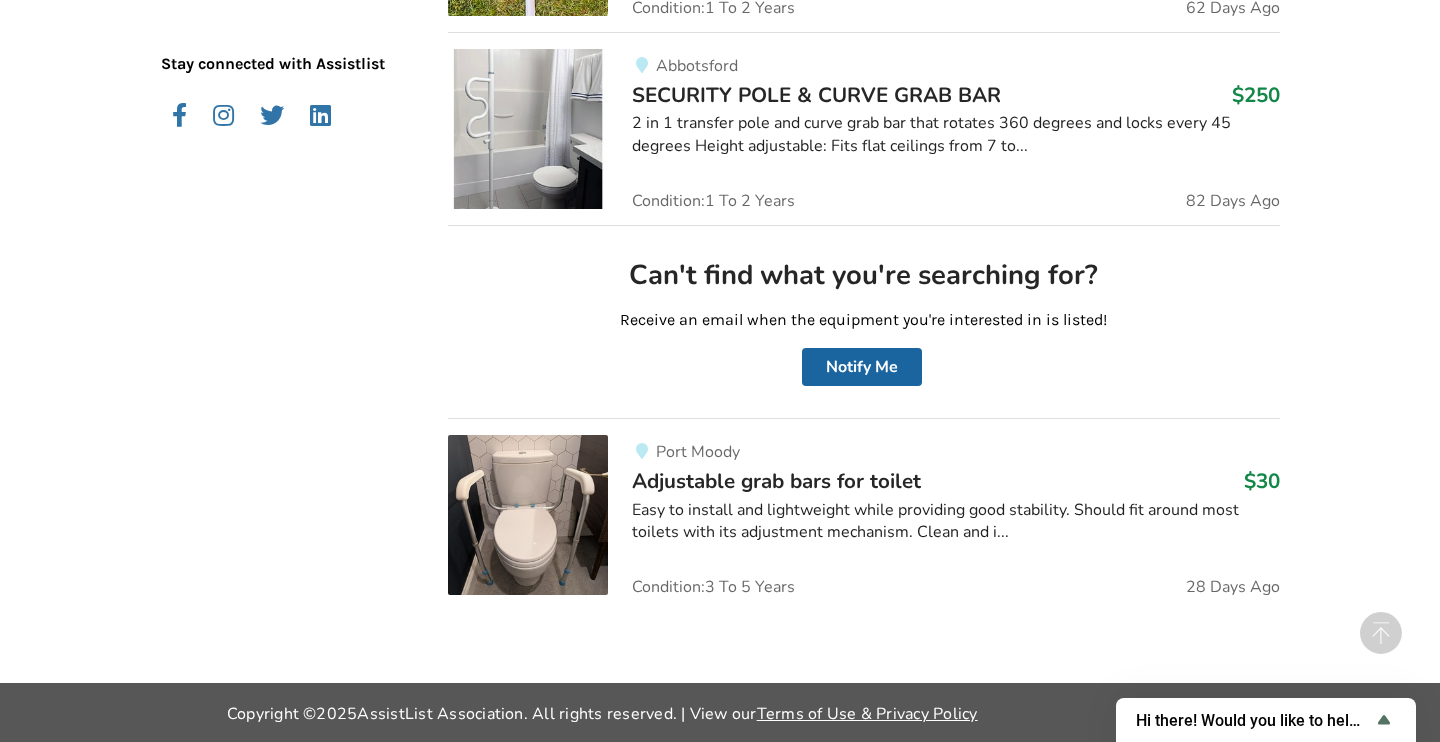 click at bounding box center (528, 515) 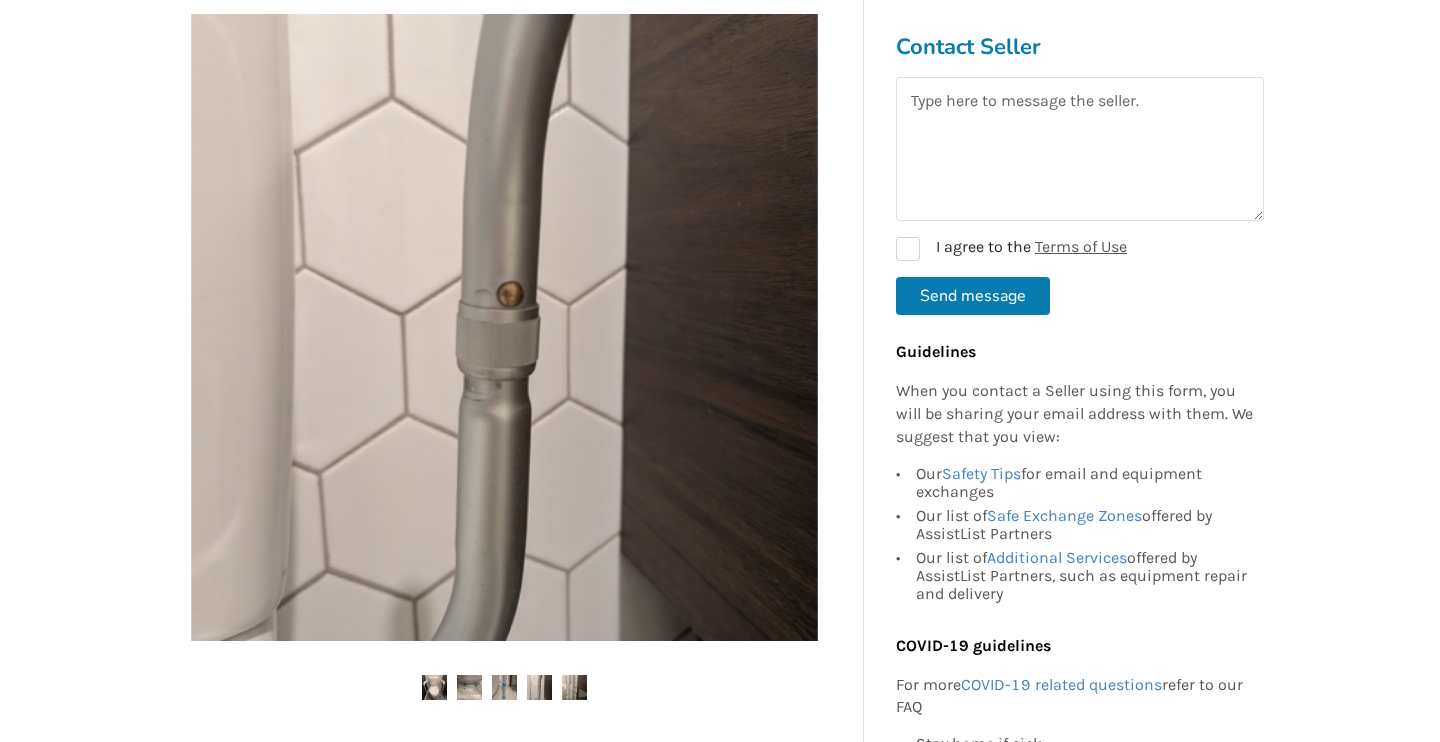 scroll, scrollTop: 415, scrollLeft: 0, axis: vertical 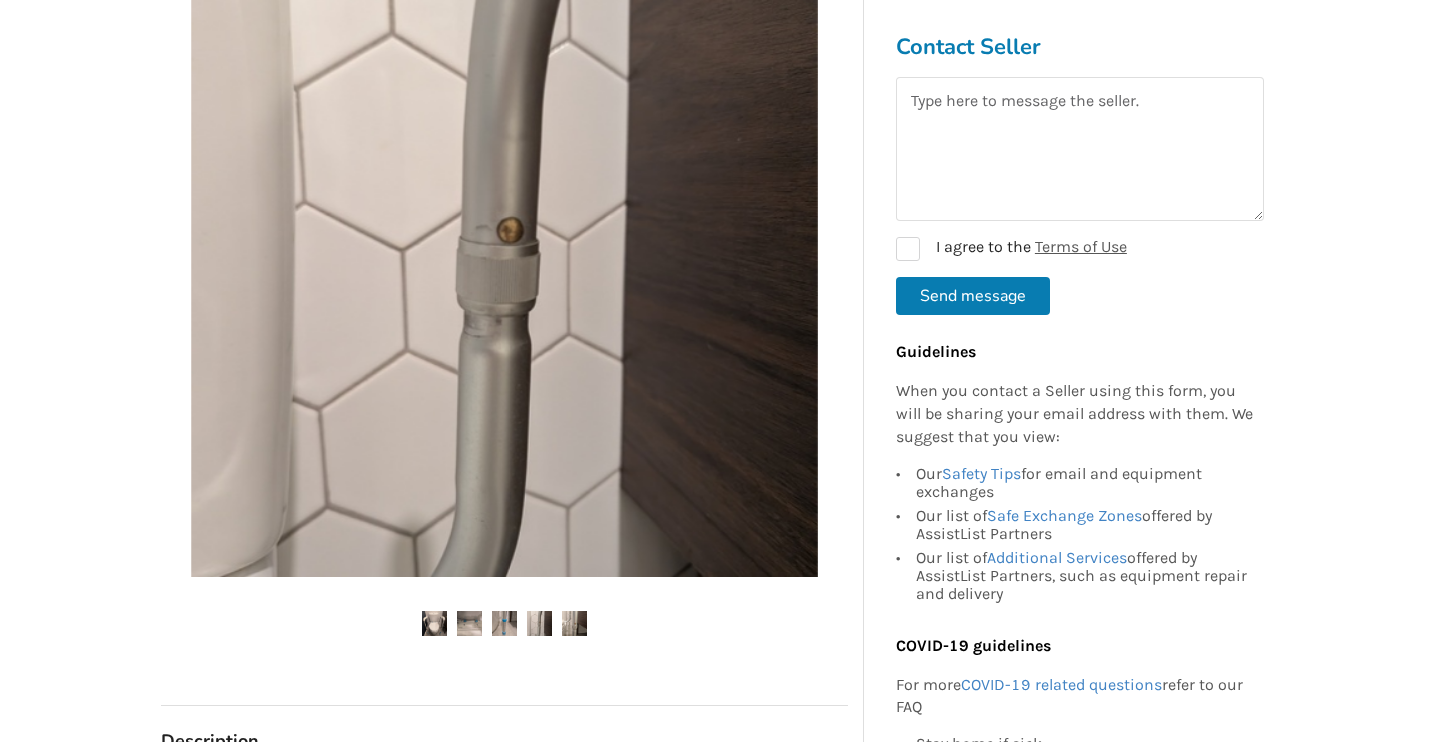 click at bounding box center (434, 623) 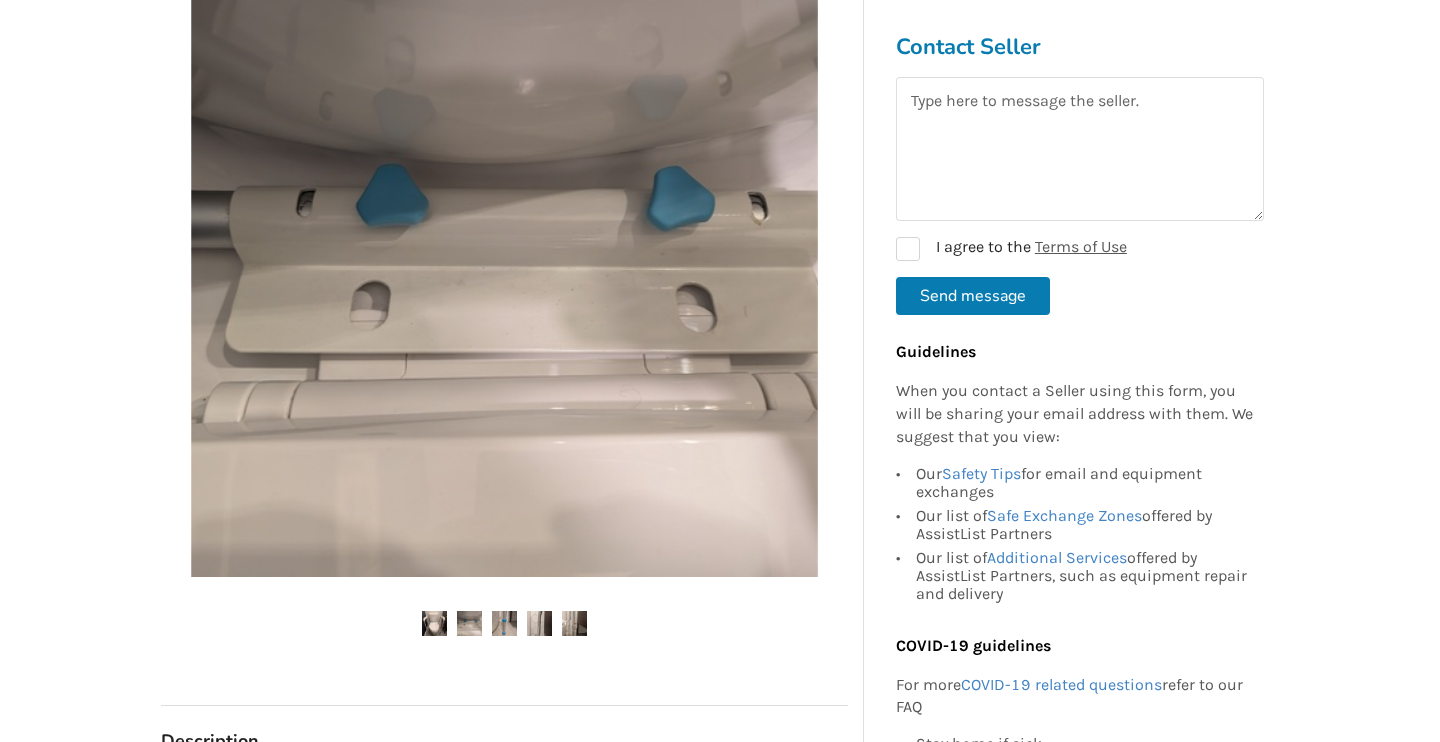 click at bounding box center [434, 623] 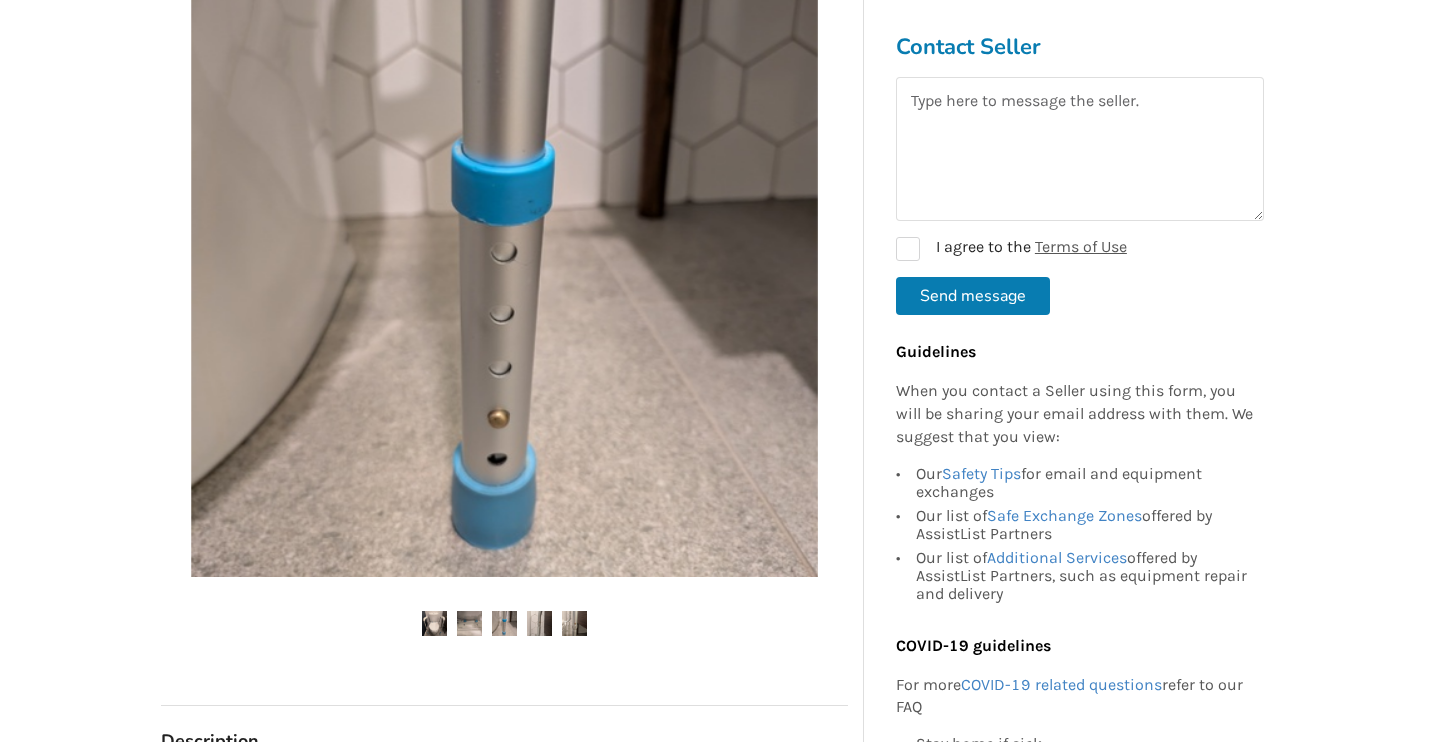 click at bounding box center (434, 623) 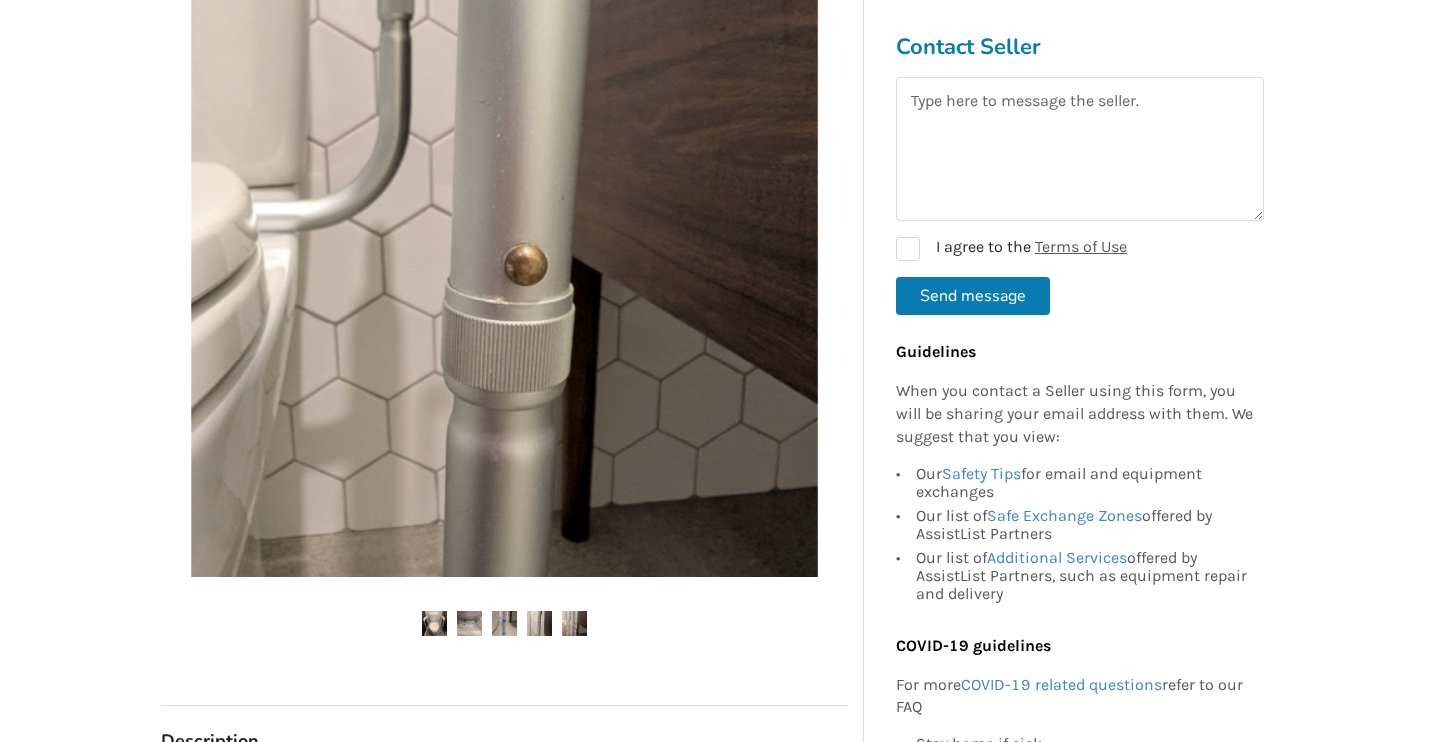 click at bounding box center (574, 623) 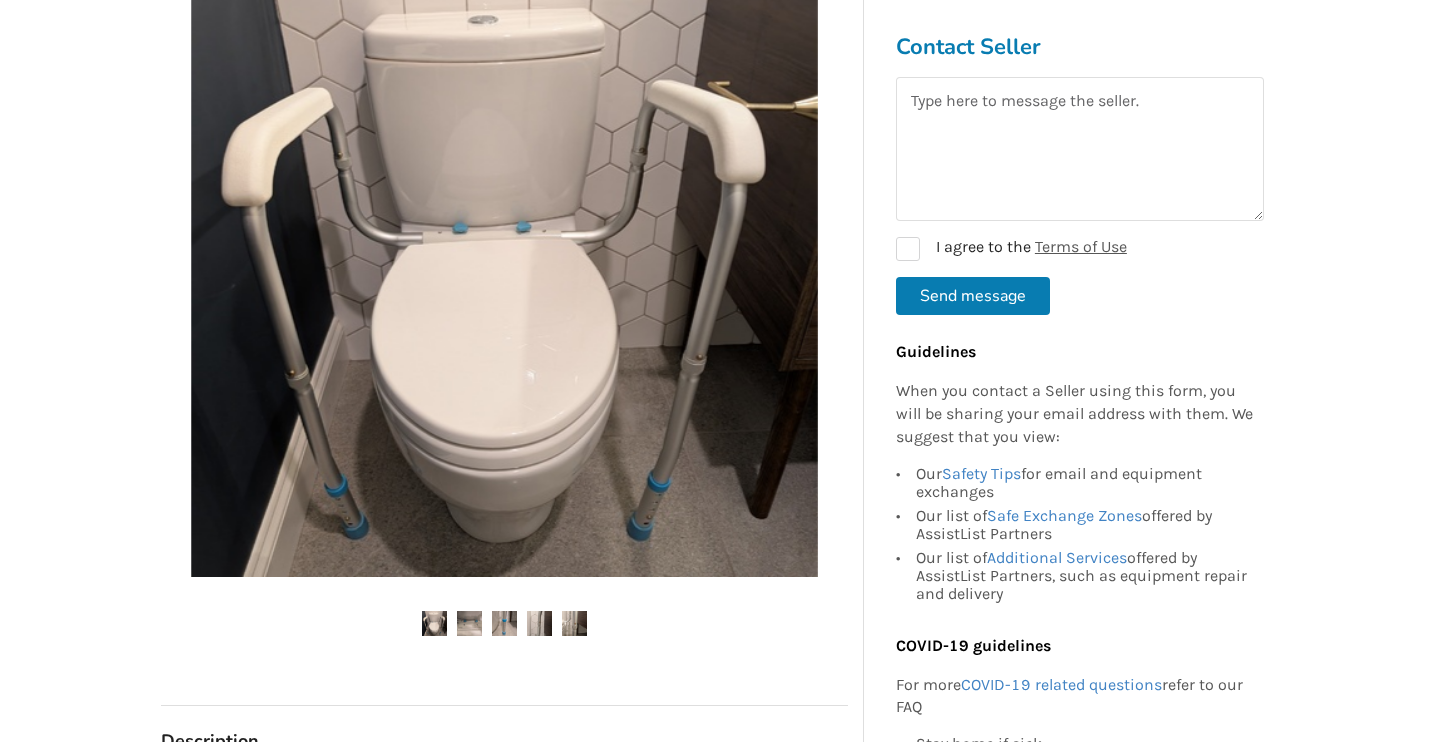 scroll, scrollTop: 0, scrollLeft: 0, axis: both 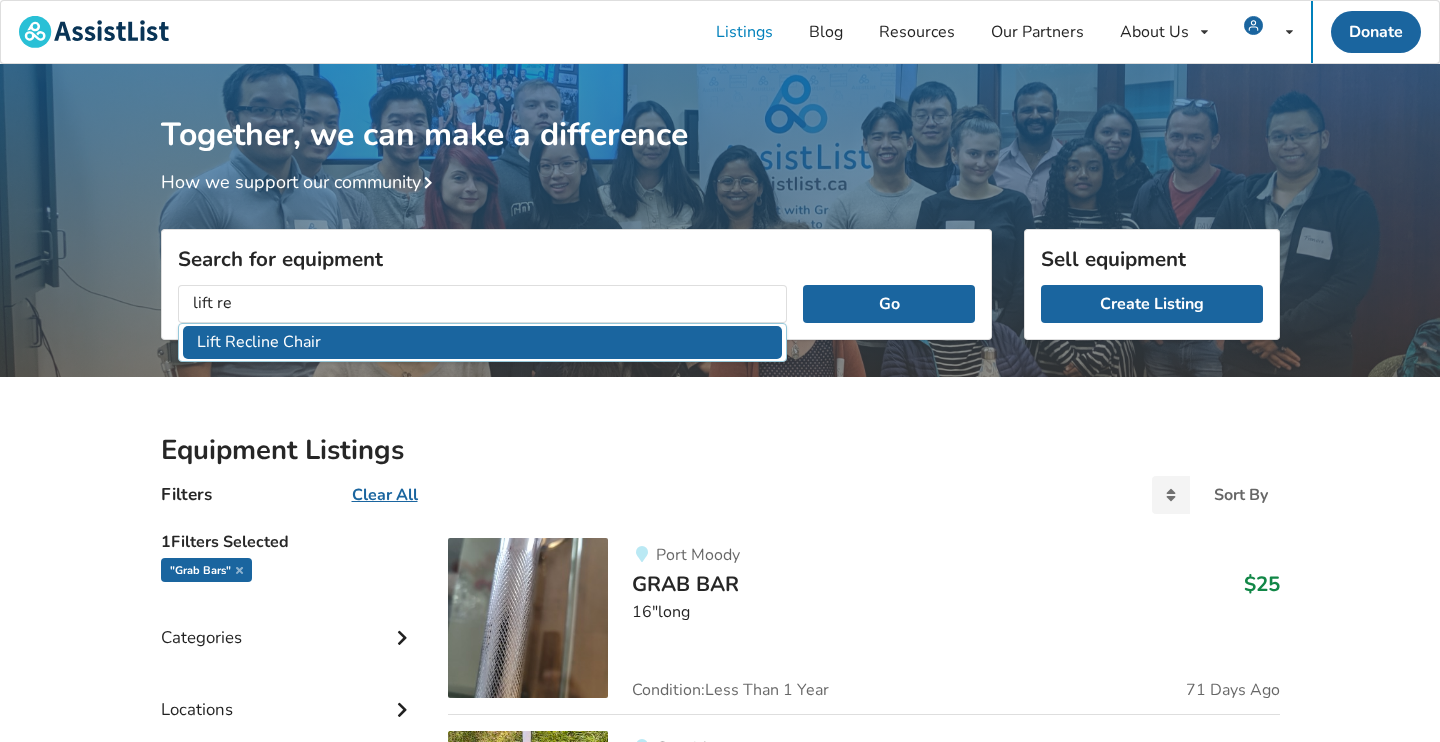 type on "lift re" 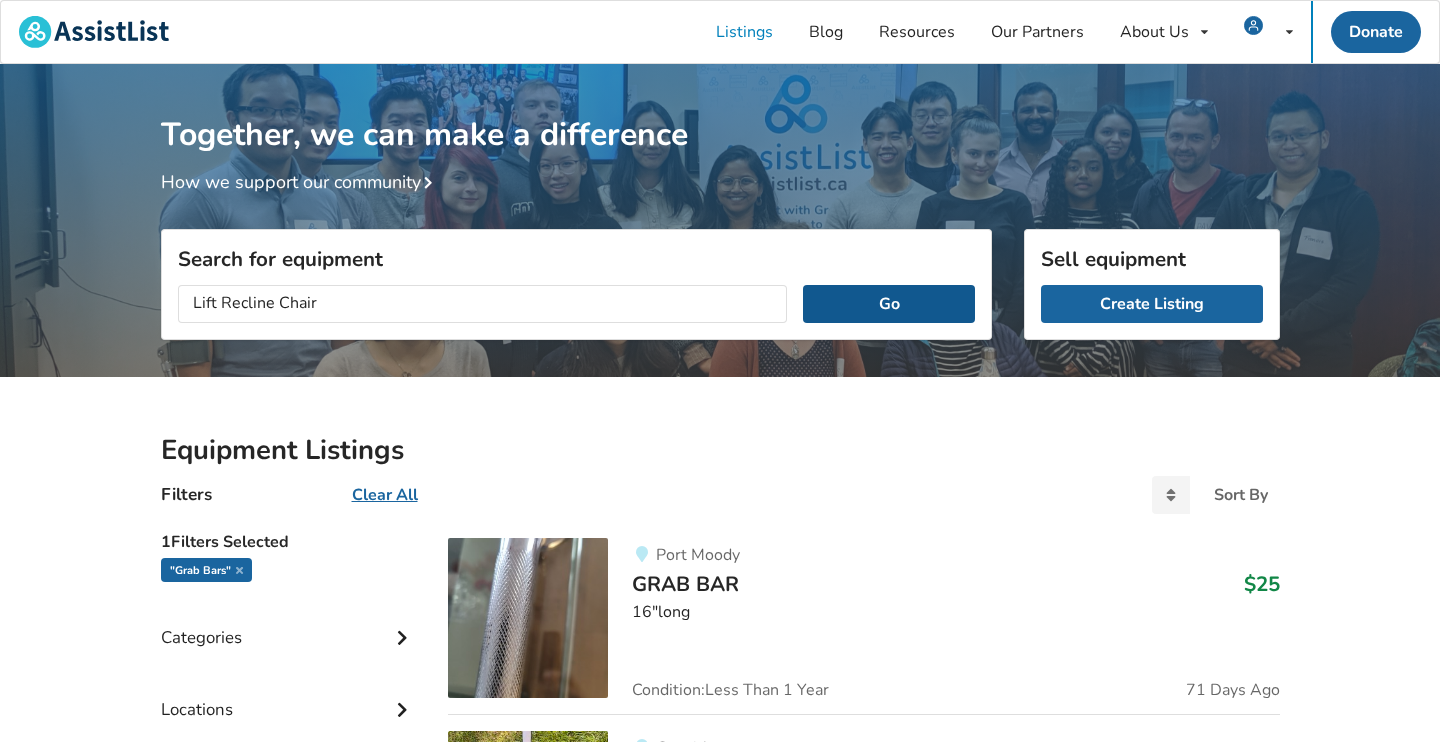 click on "Go" at bounding box center (888, 304) 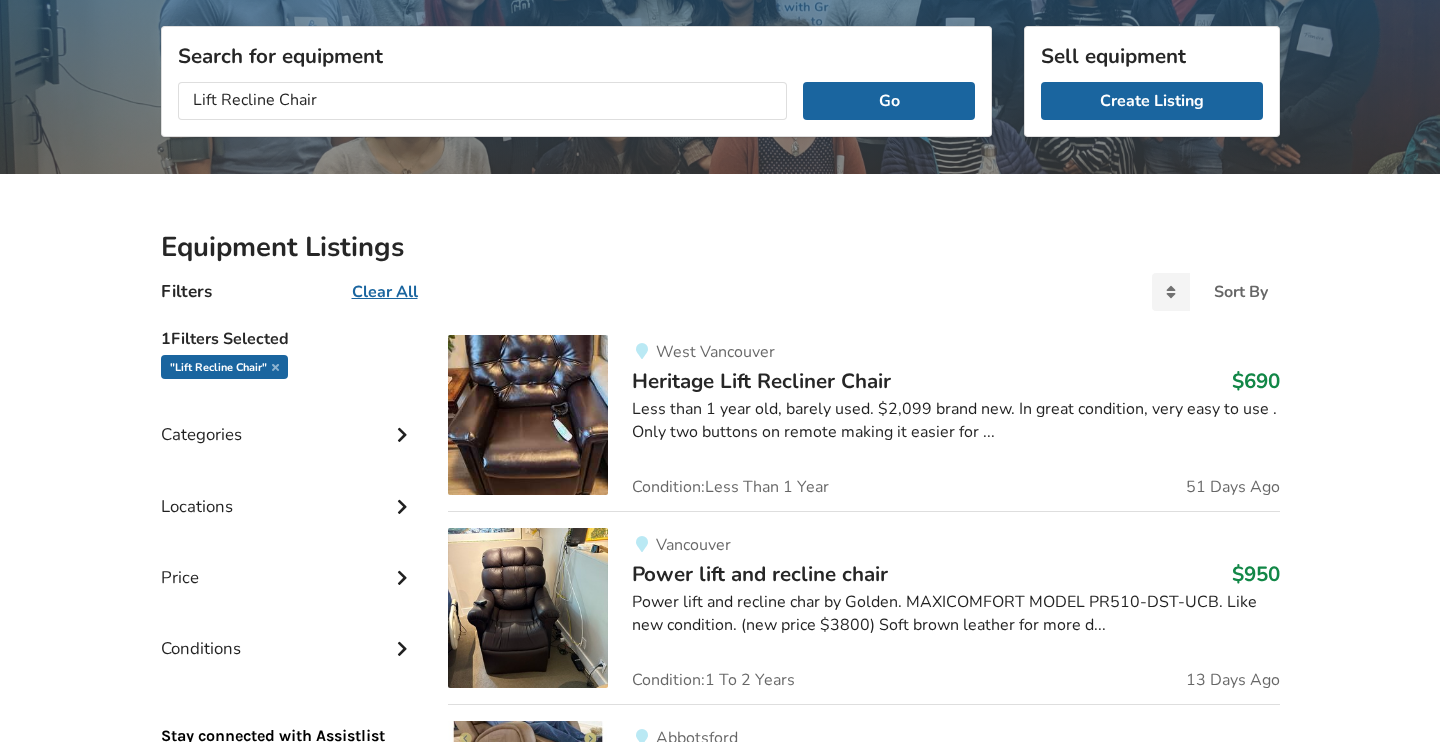 scroll, scrollTop: 203, scrollLeft: 0, axis: vertical 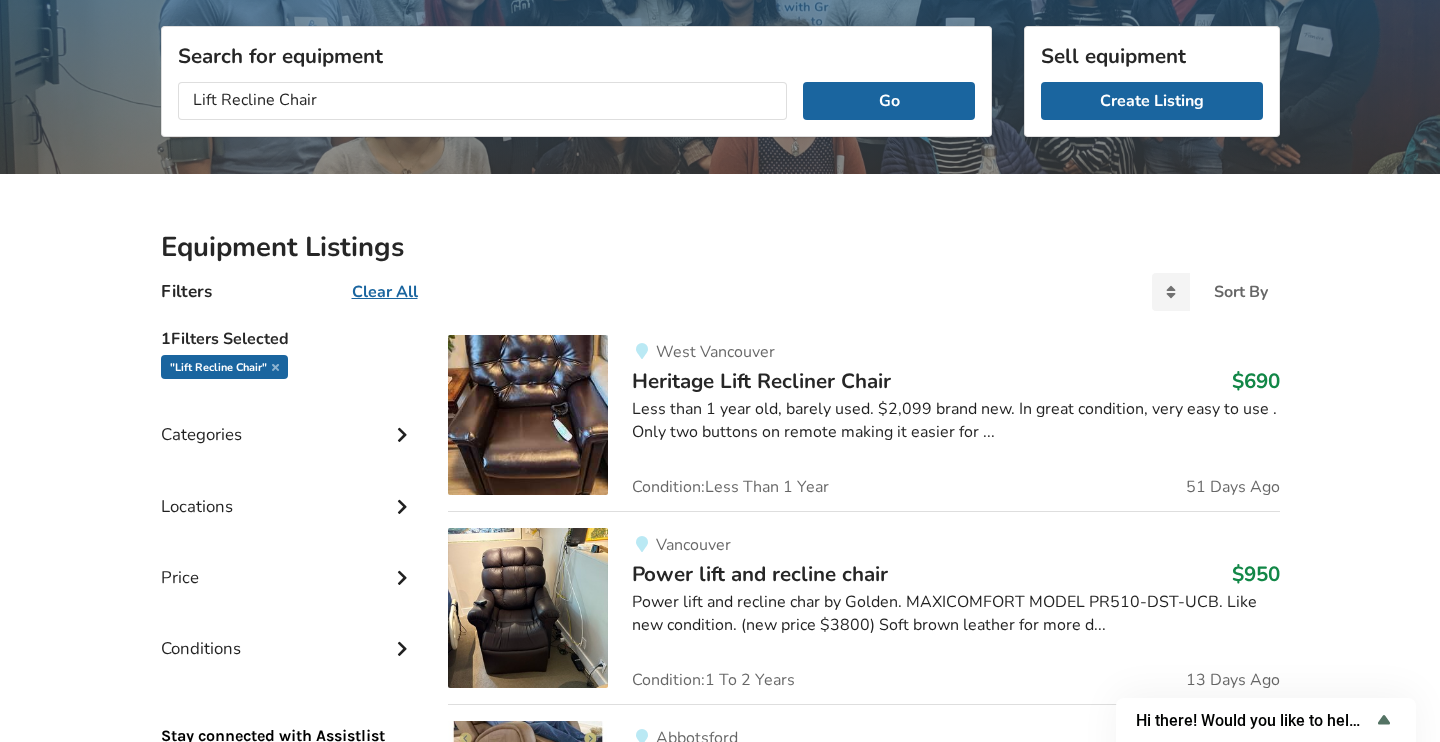 click on "Less than 1 year old, barely used. $2,099 brand new. In great condition, very easy to use . Only two buttons on remote making it easier for ..." at bounding box center (955, 421) 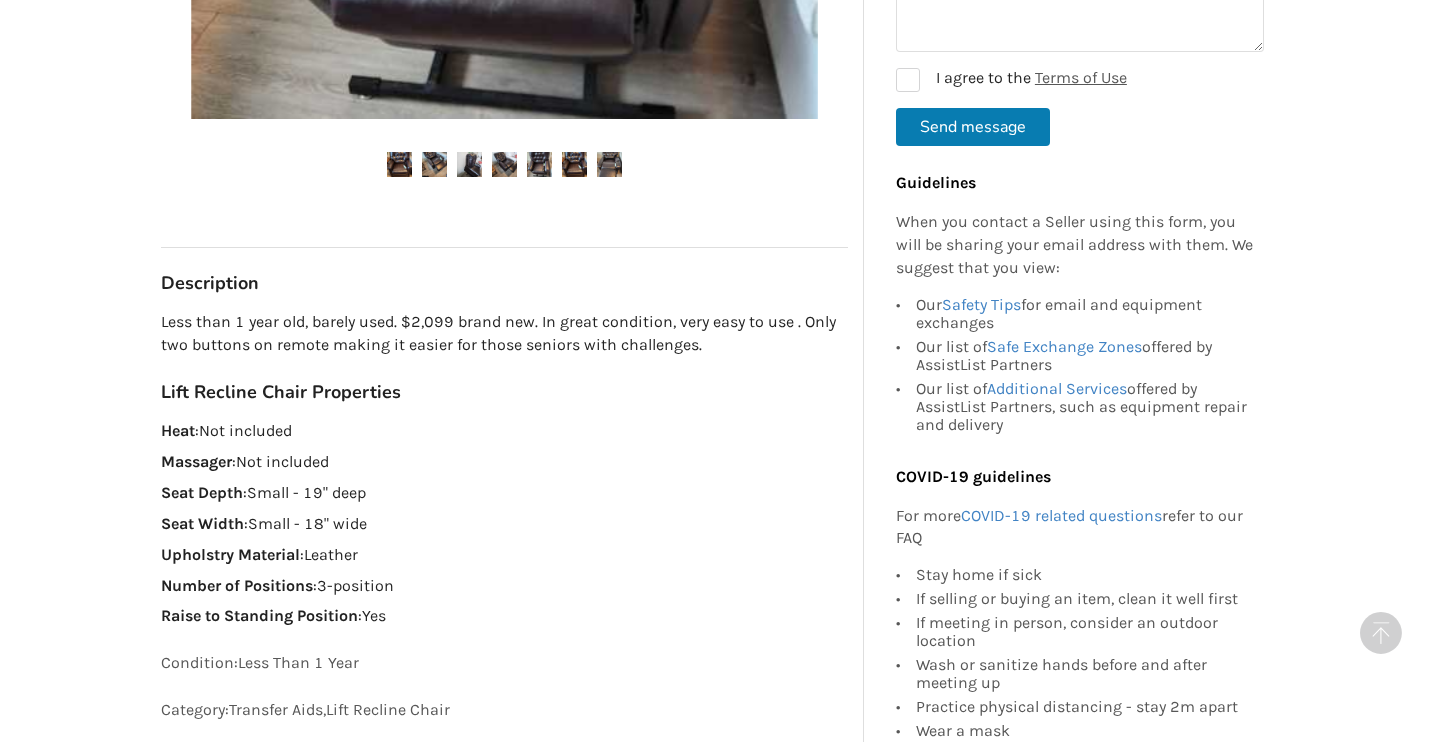 scroll, scrollTop: 830, scrollLeft: 0, axis: vertical 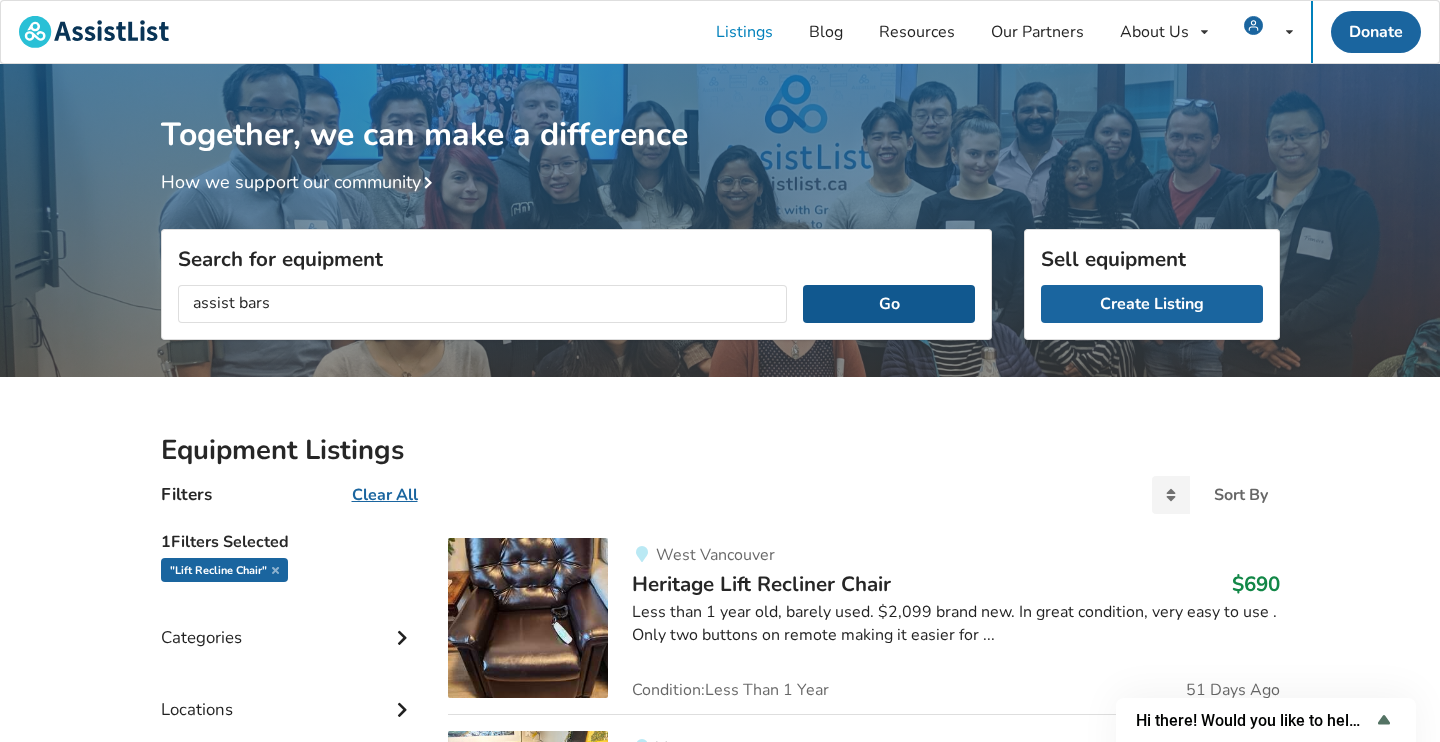 click on "Go" at bounding box center [888, 304] 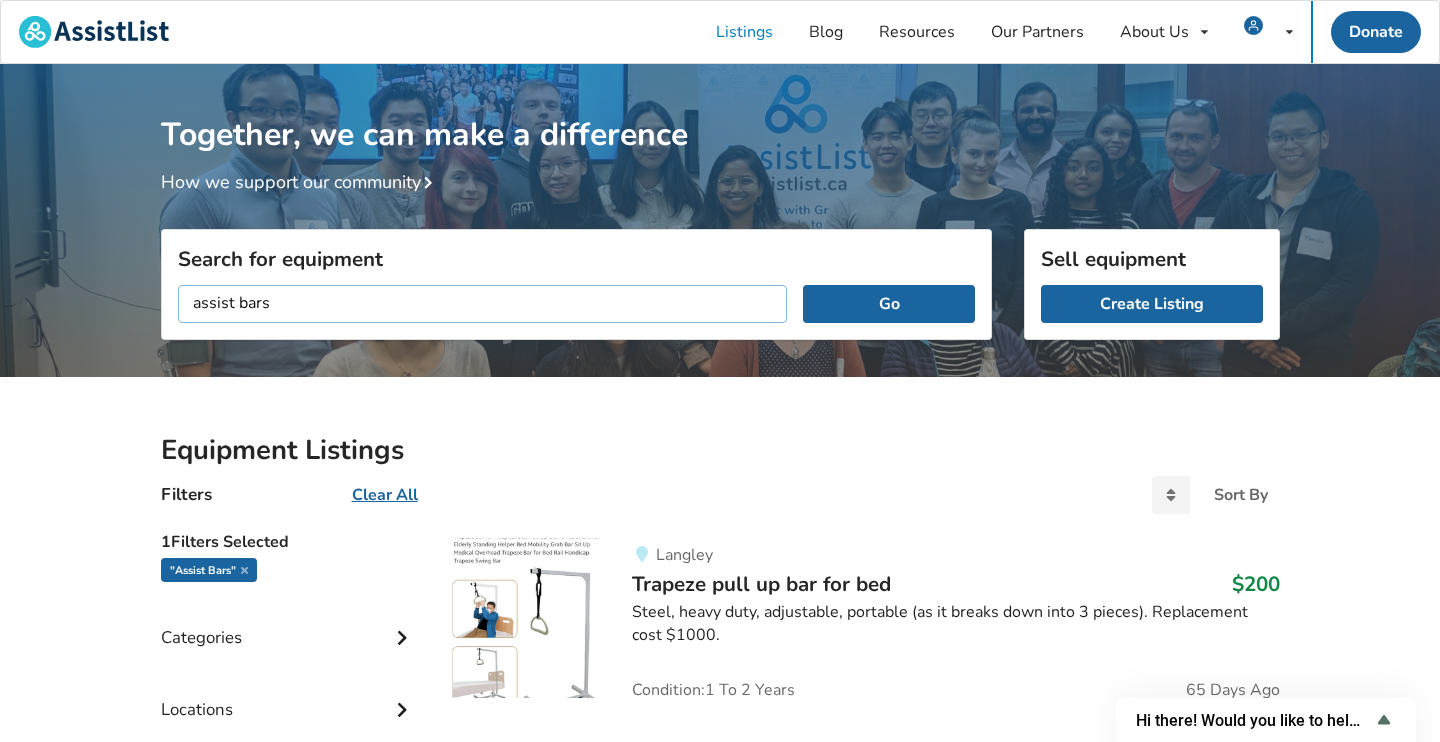click on "assist bars" at bounding box center [483, 304] 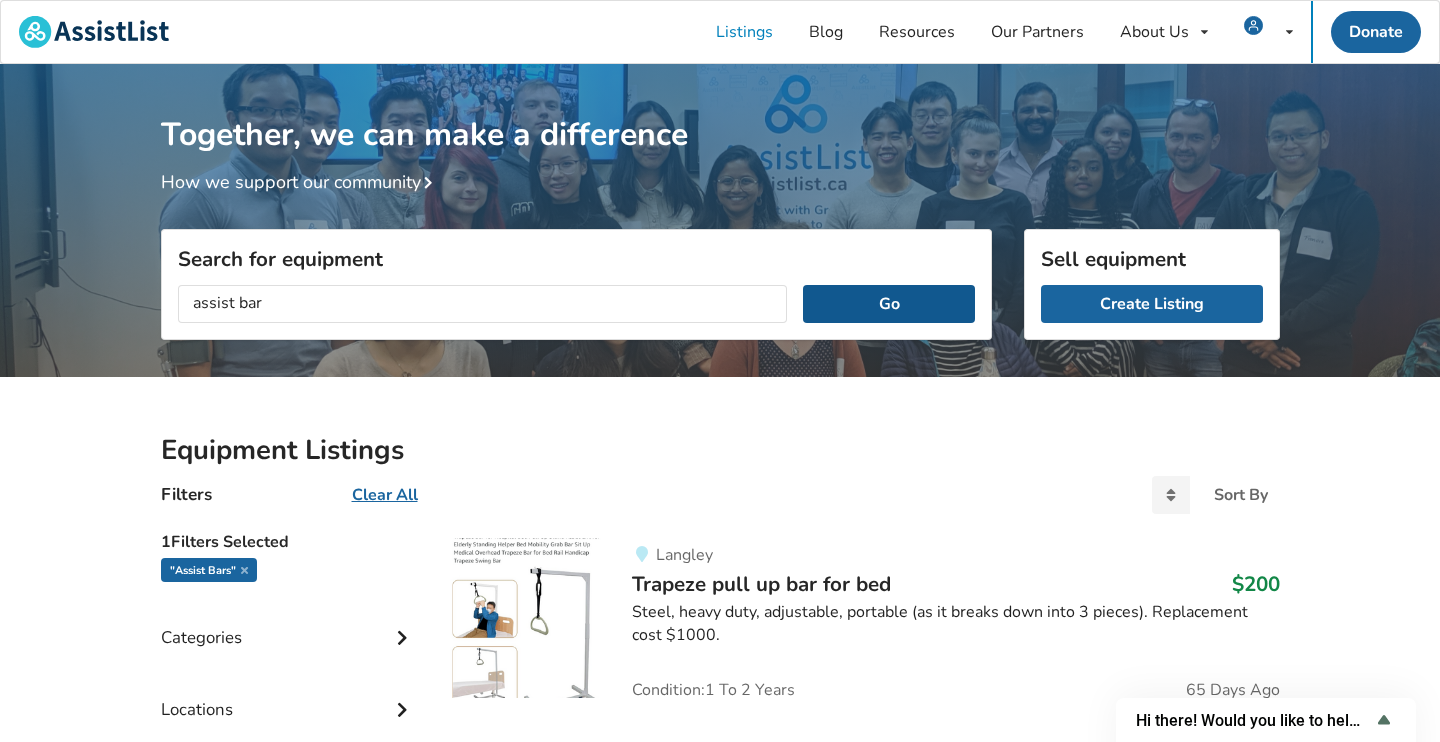 click on "Go" at bounding box center [888, 304] 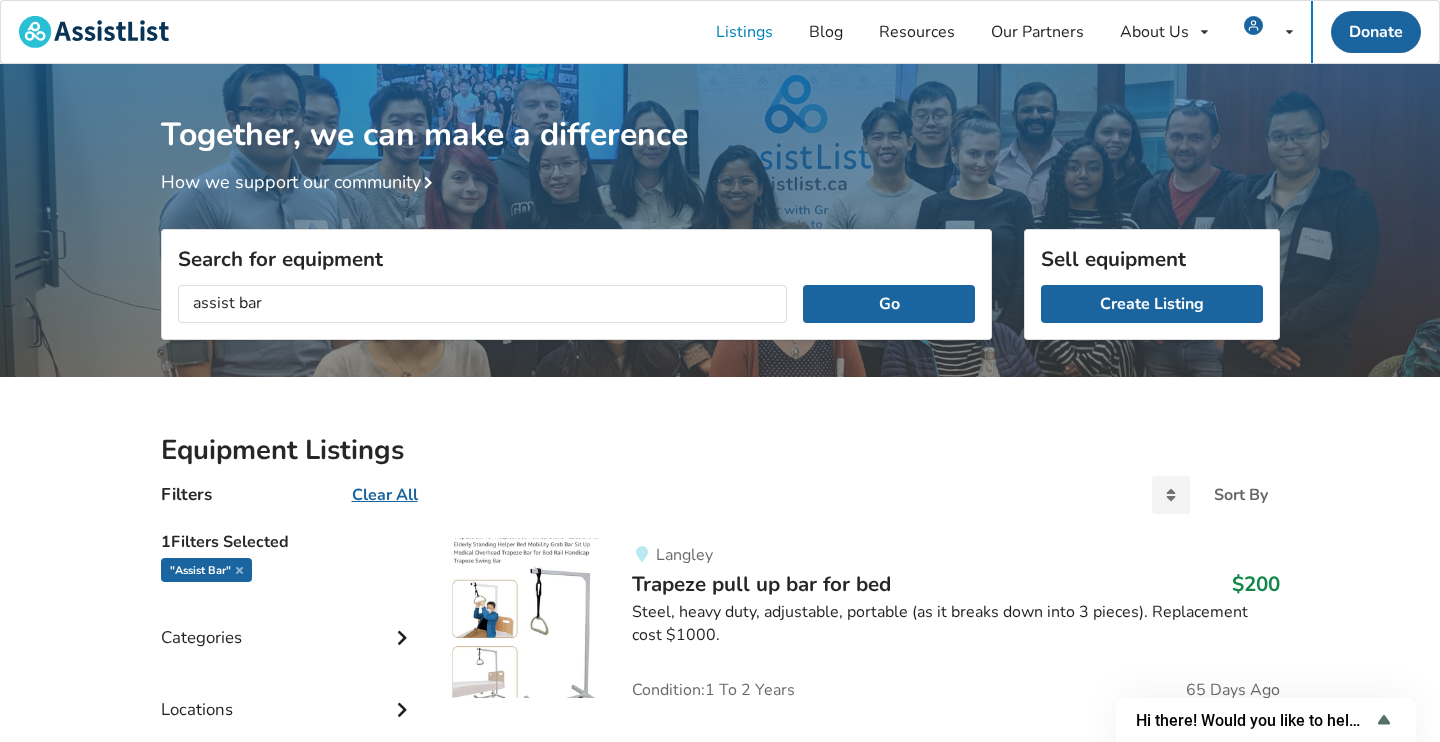 scroll, scrollTop: 0, scrollLeft: 0, axis: both 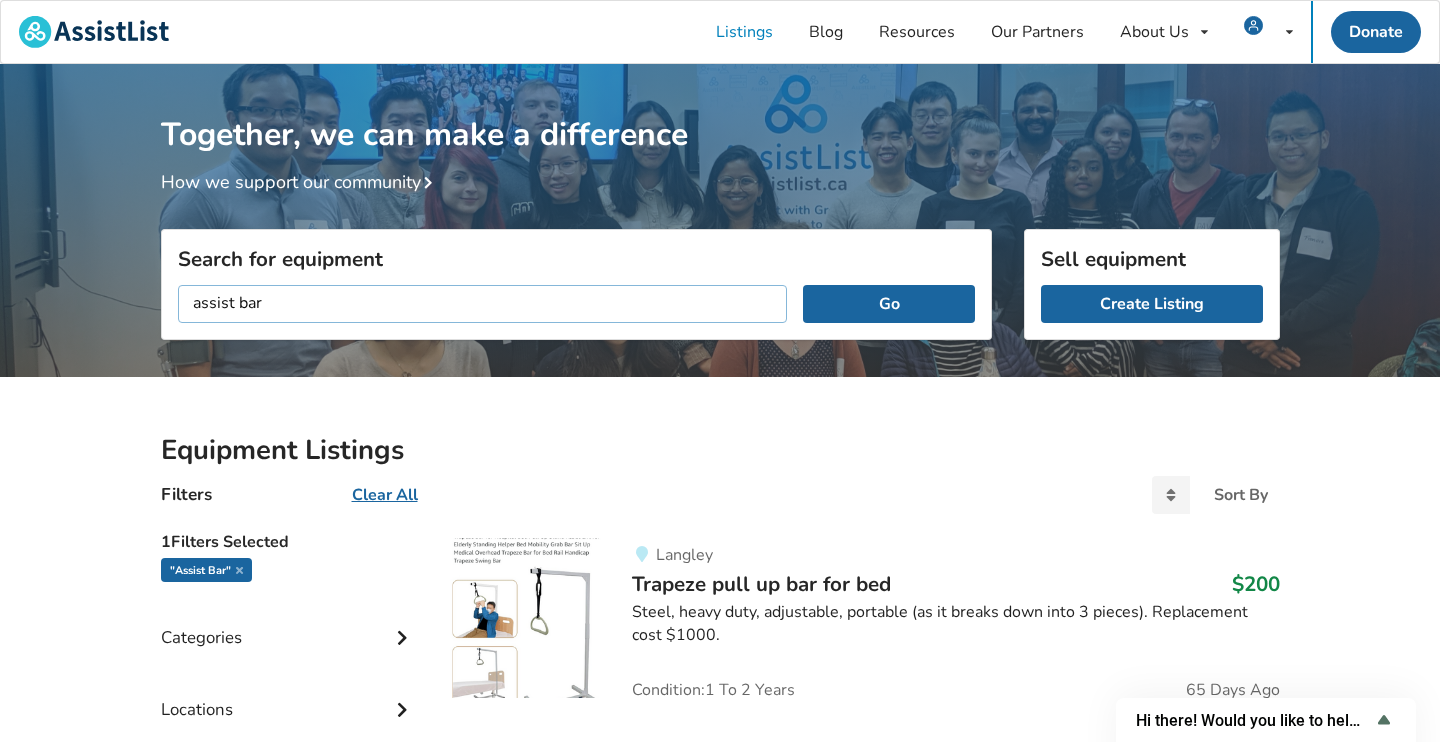 click on "assist bar" at bounding box center (483, 304) 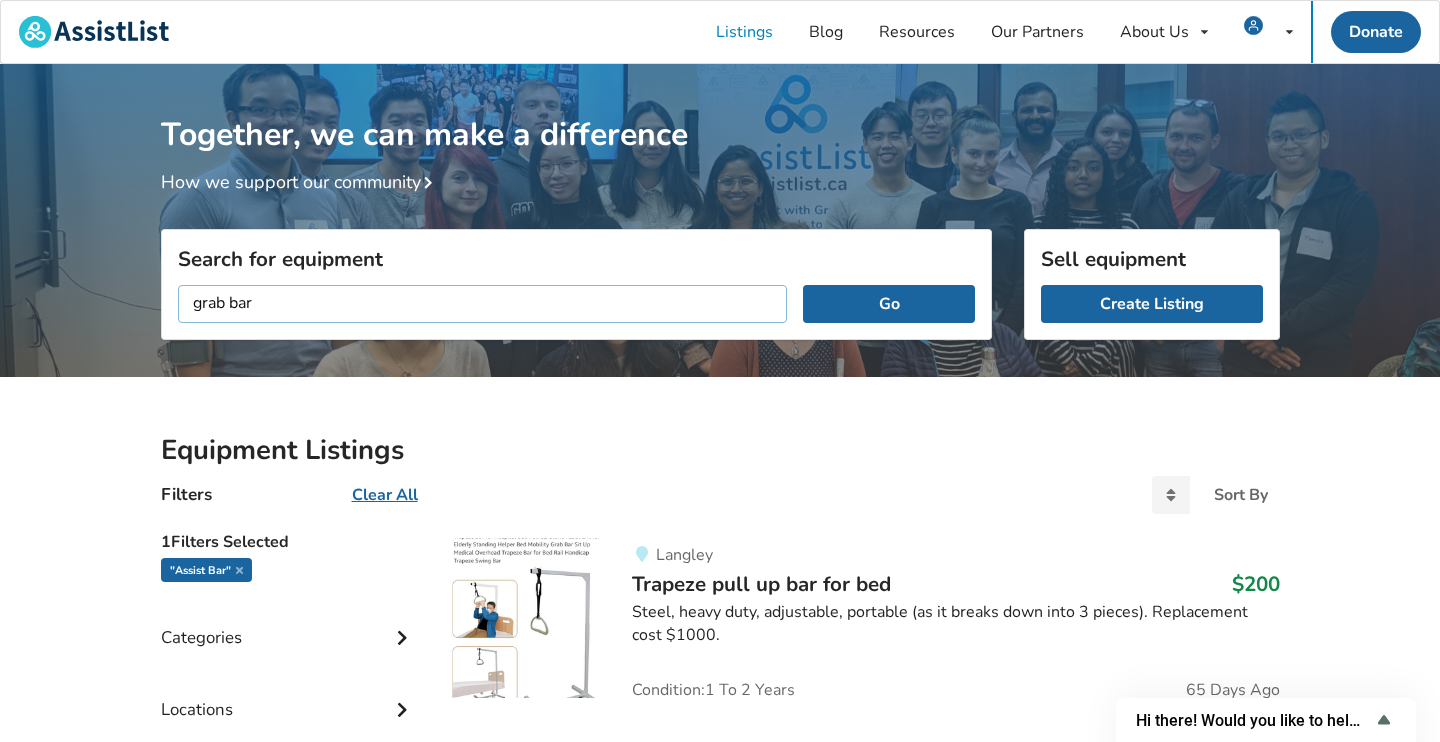 type on "grab bar" 